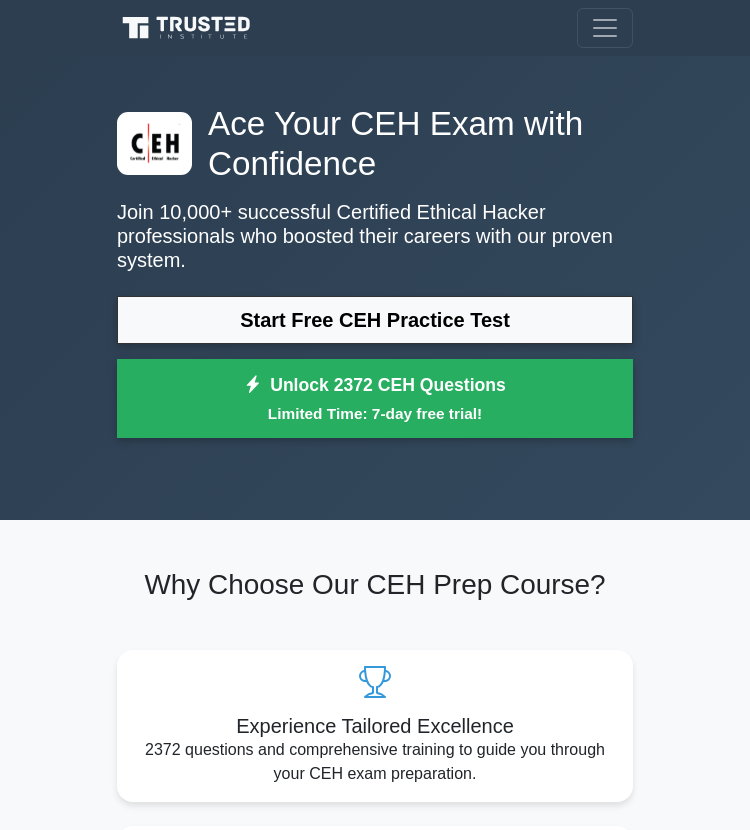 scroll, scrollTop: 0, scrollLeft: 0, axis: both 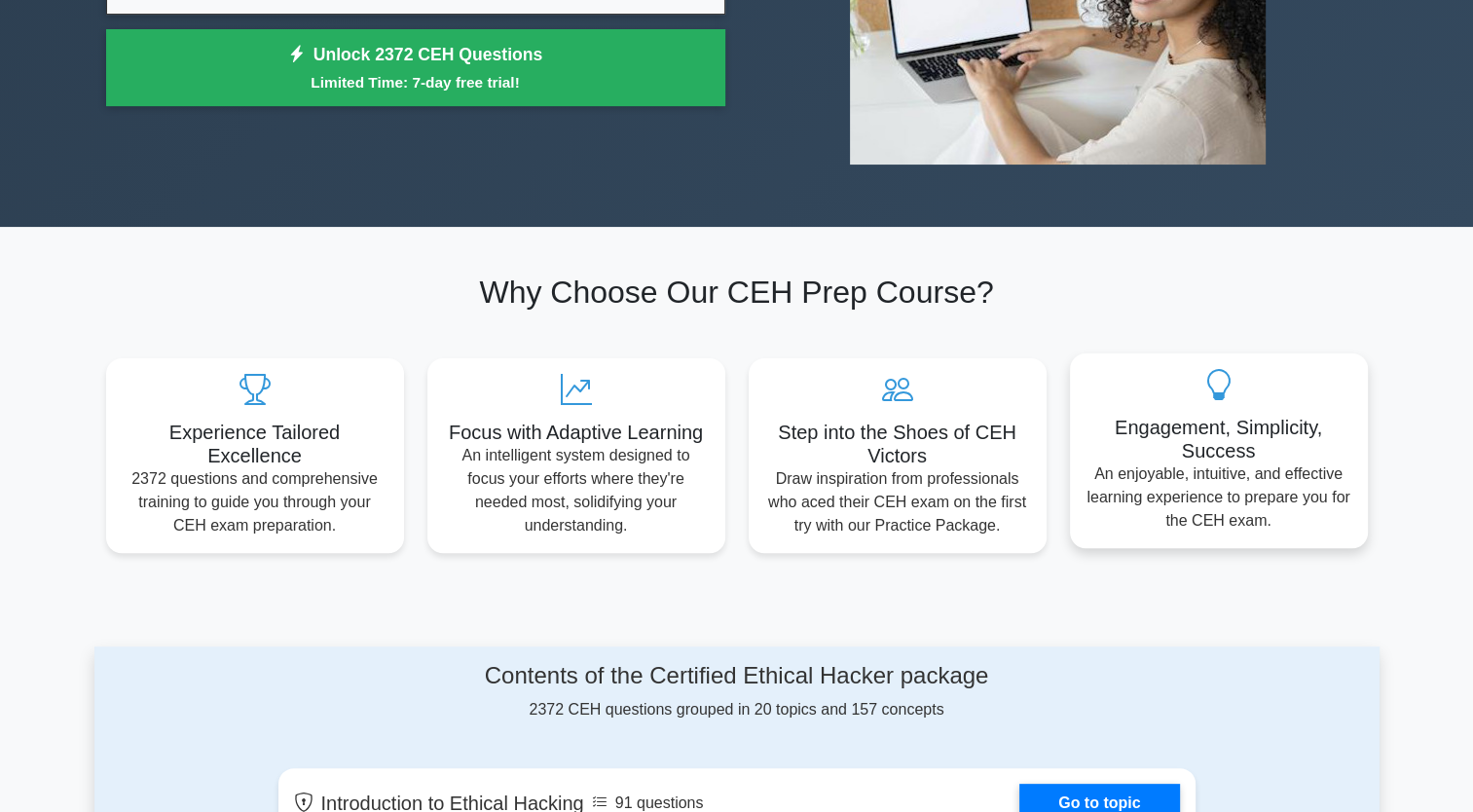 click on "Engagement, Simplicity, Success" at bounding box center [1219, 439] 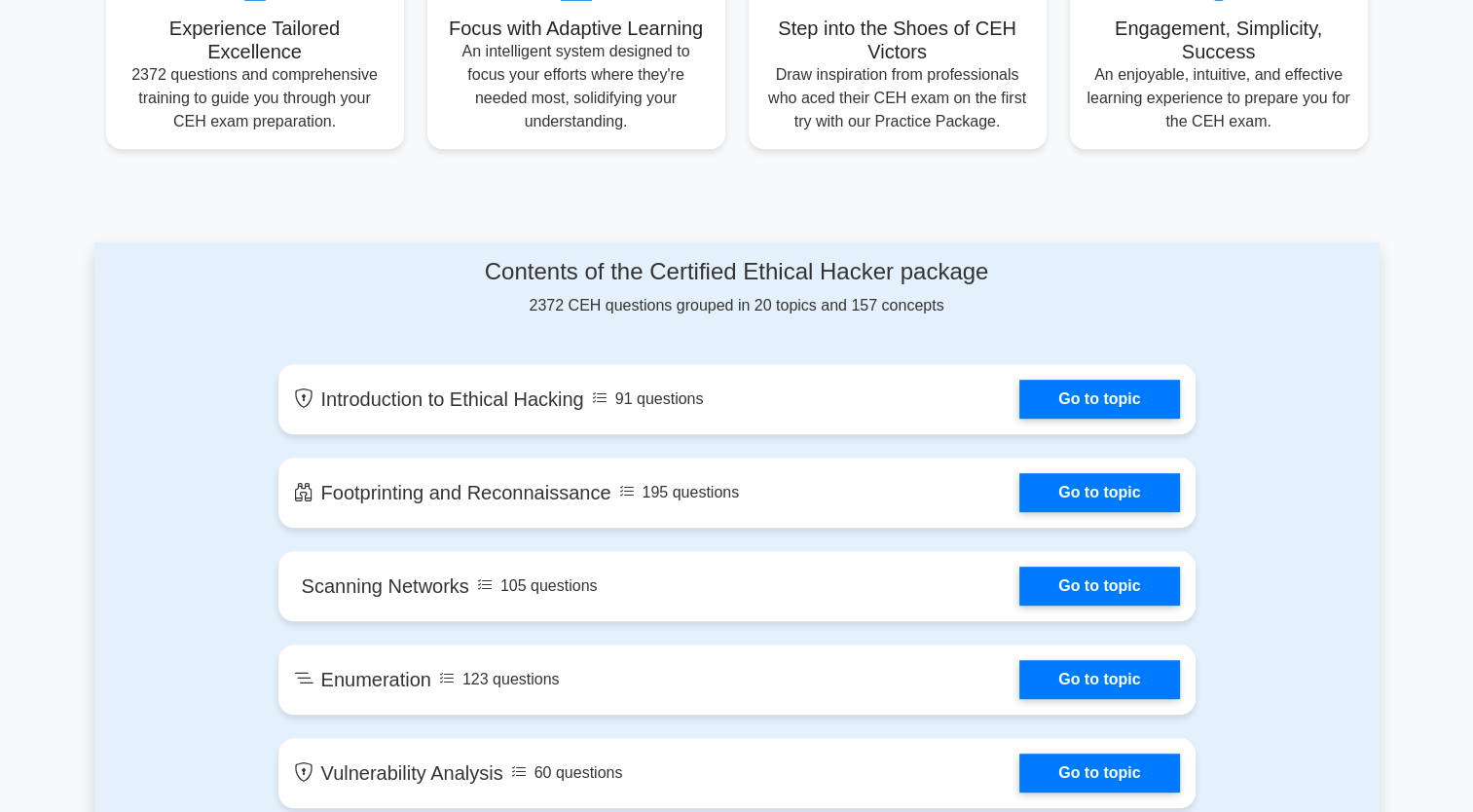 scroll, scrollTop: 970, scrollLeft: 0, axis: vertical 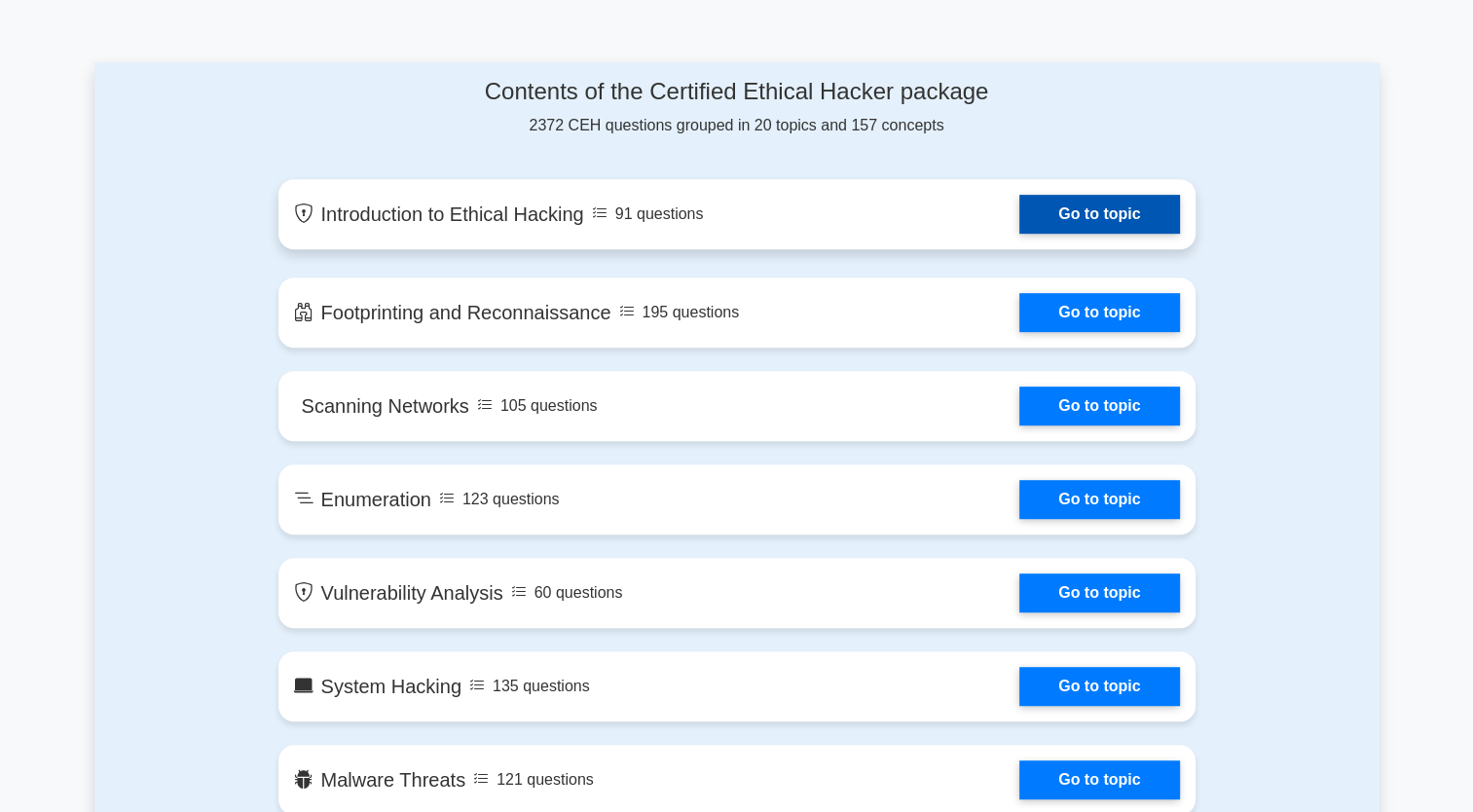 click on "Go to topic" at bounding box center (1099, 214) 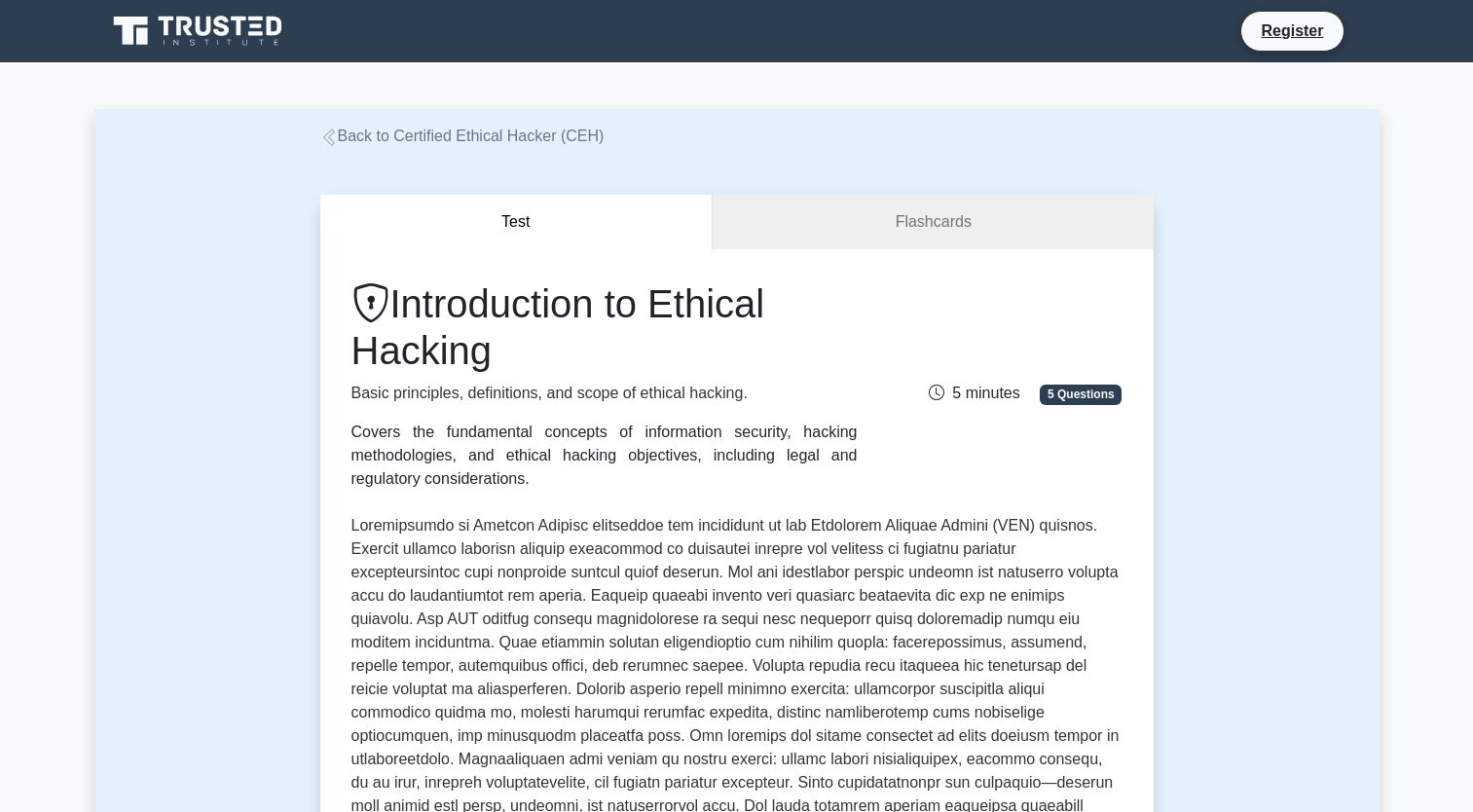 scroll, scrollTop: 0, scrollLeft: 0, axis: both 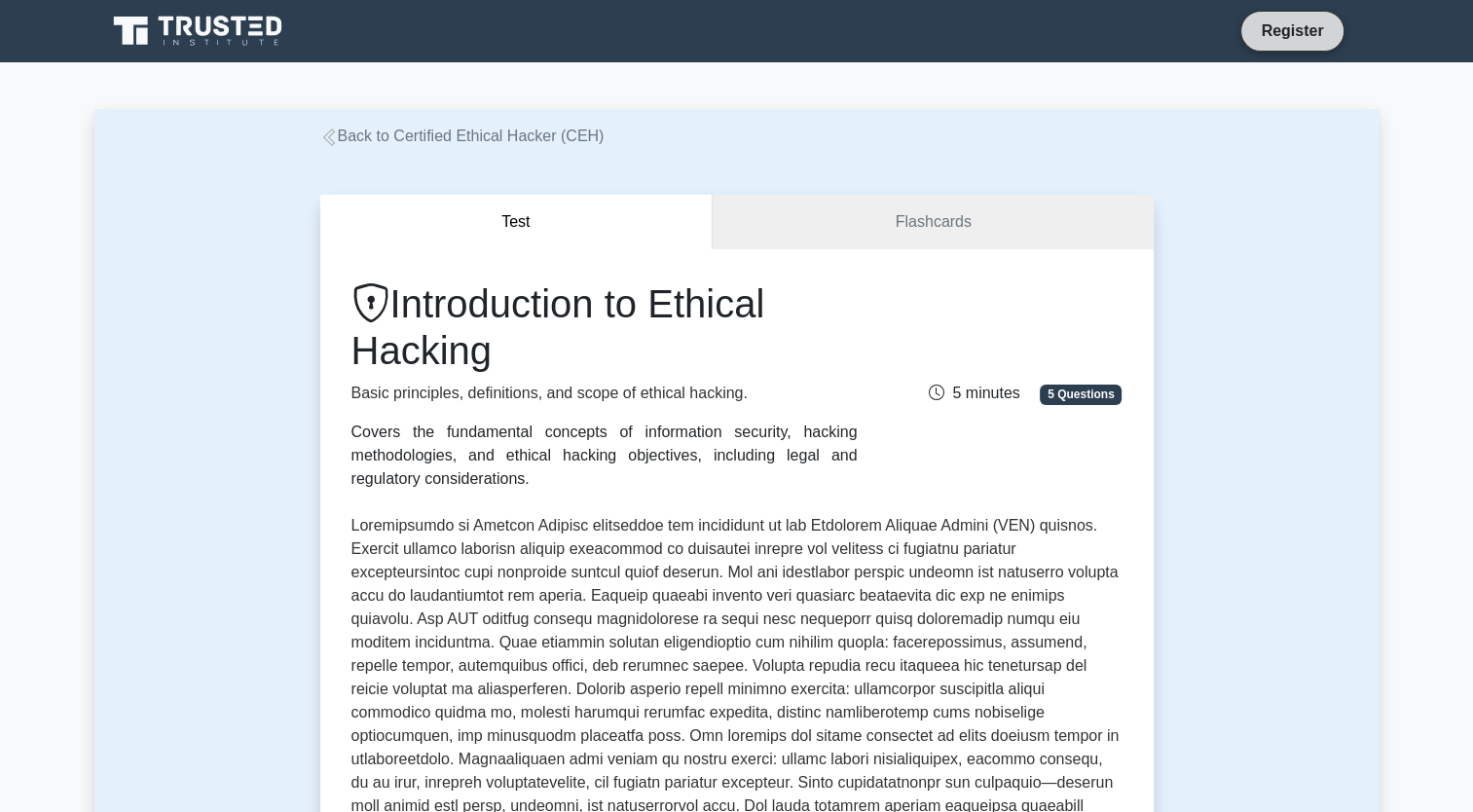 click on "Register" at bounding box center (1292, 30) 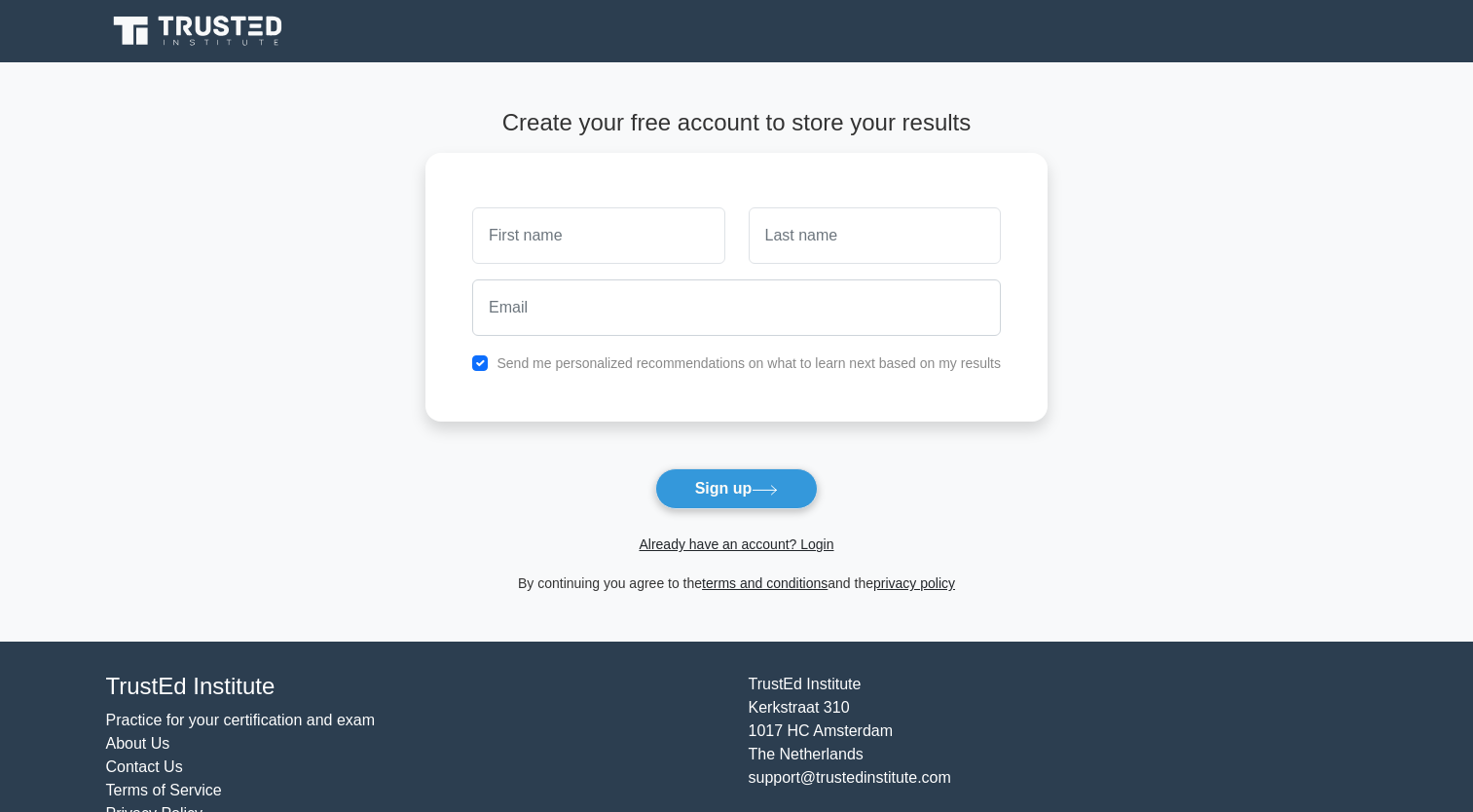 scroll, scrollTop: 0, scrollLeft: 0, axis: both 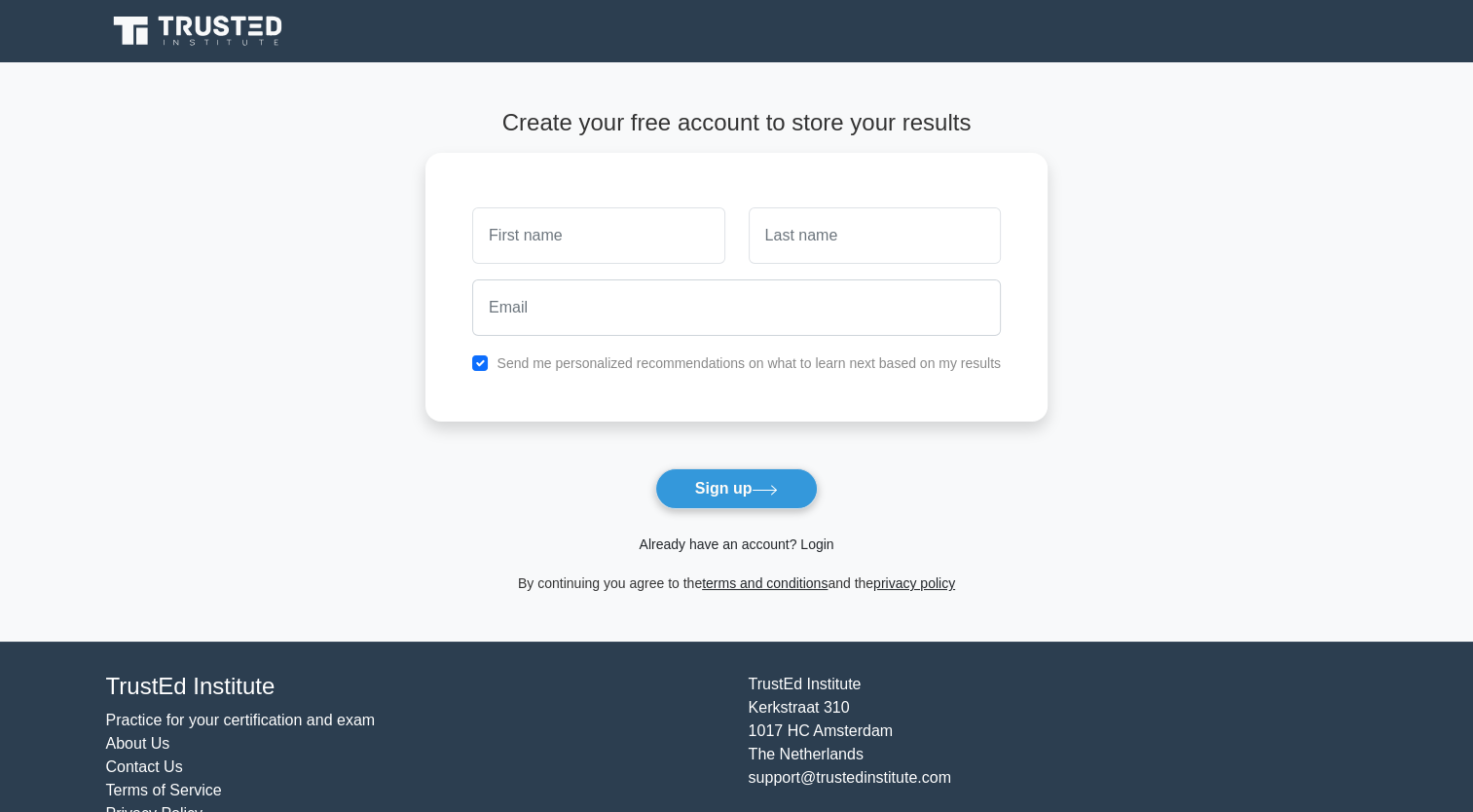 click on "Already have an account? Login" at bounding box center (736, 544) 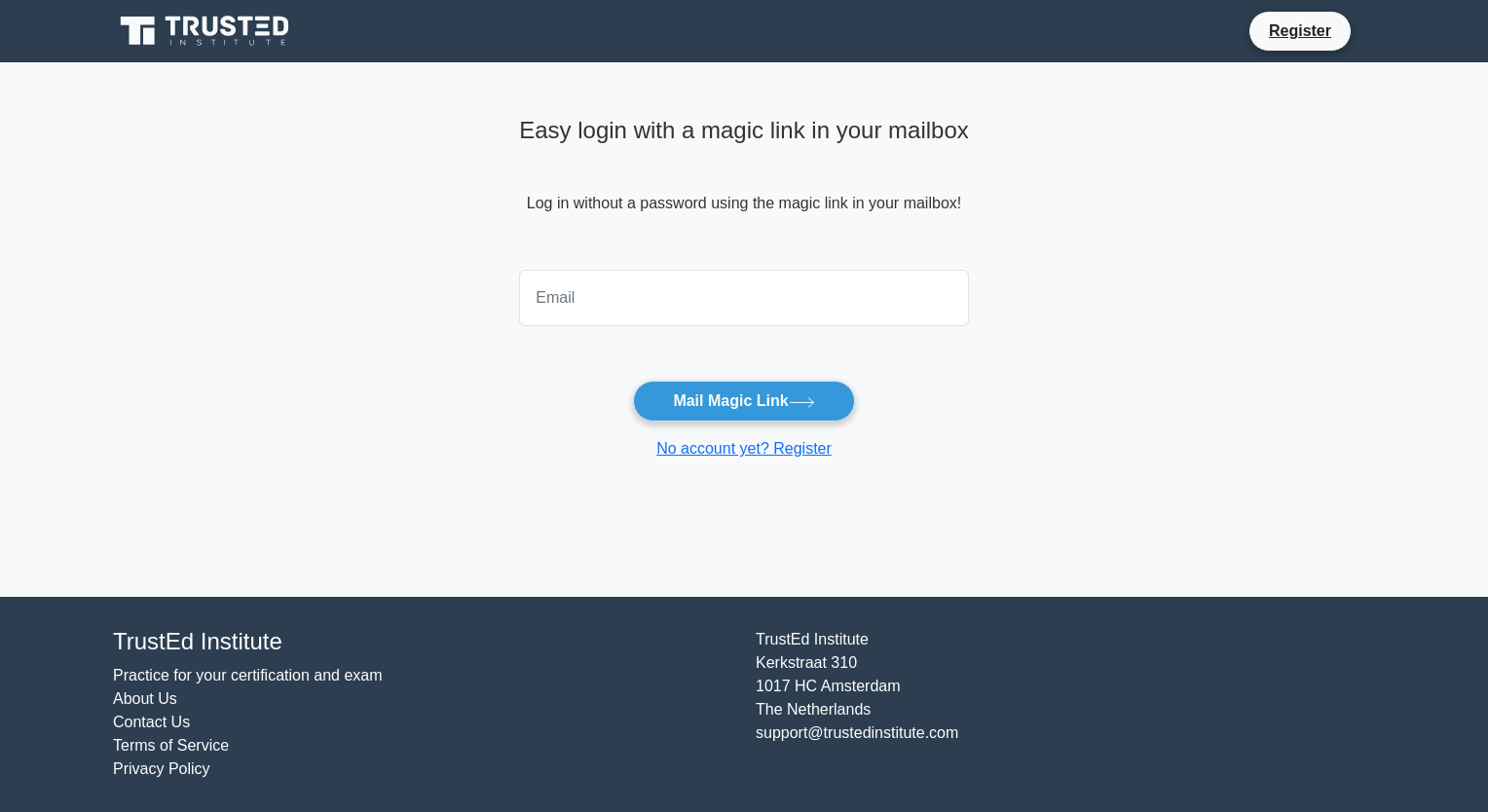 scroll, scrollTop: 0, scrollLeft: 0, axis: both 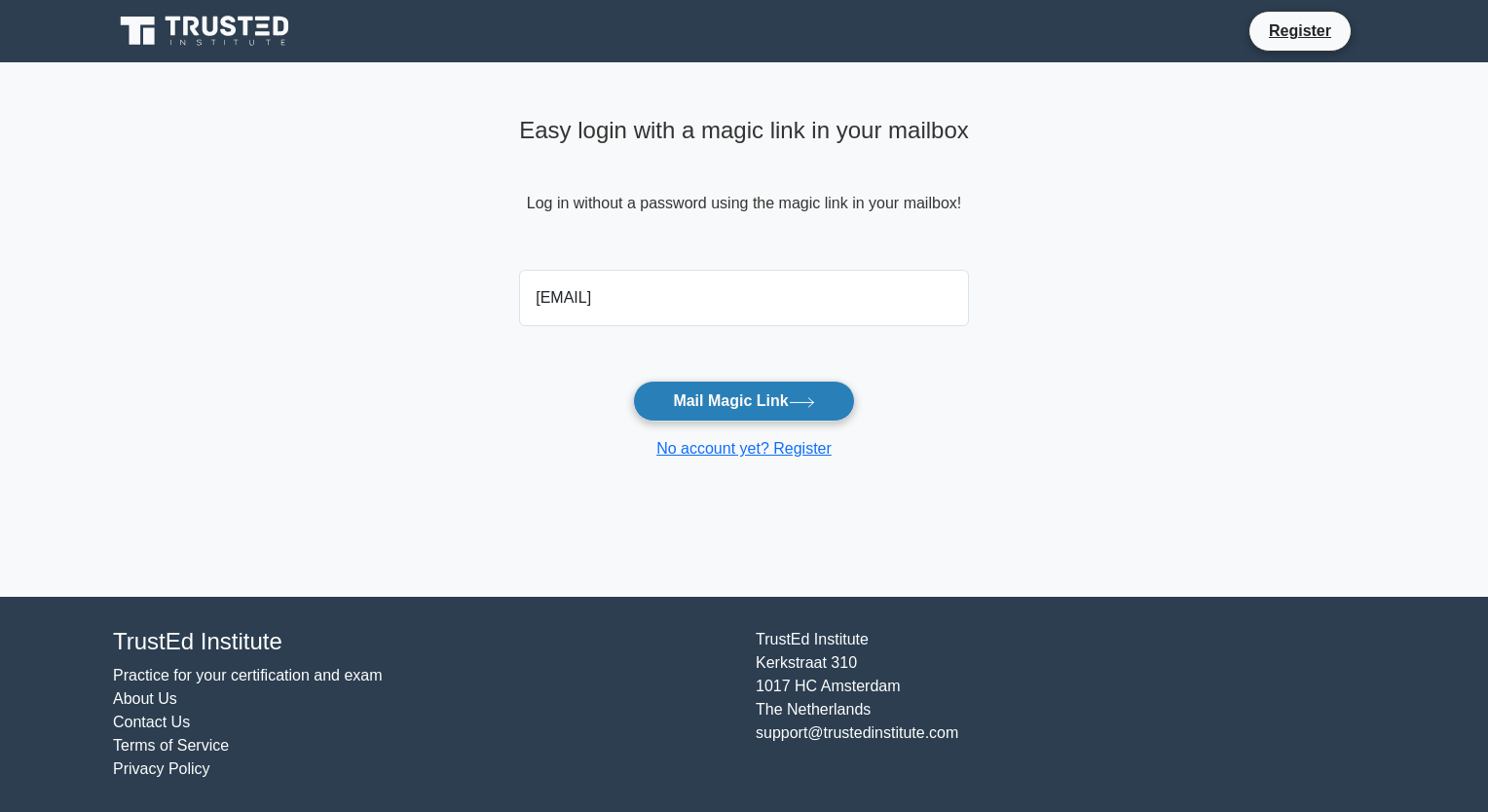 click on "Mail Magic Link" at bounding box center [743, 401] 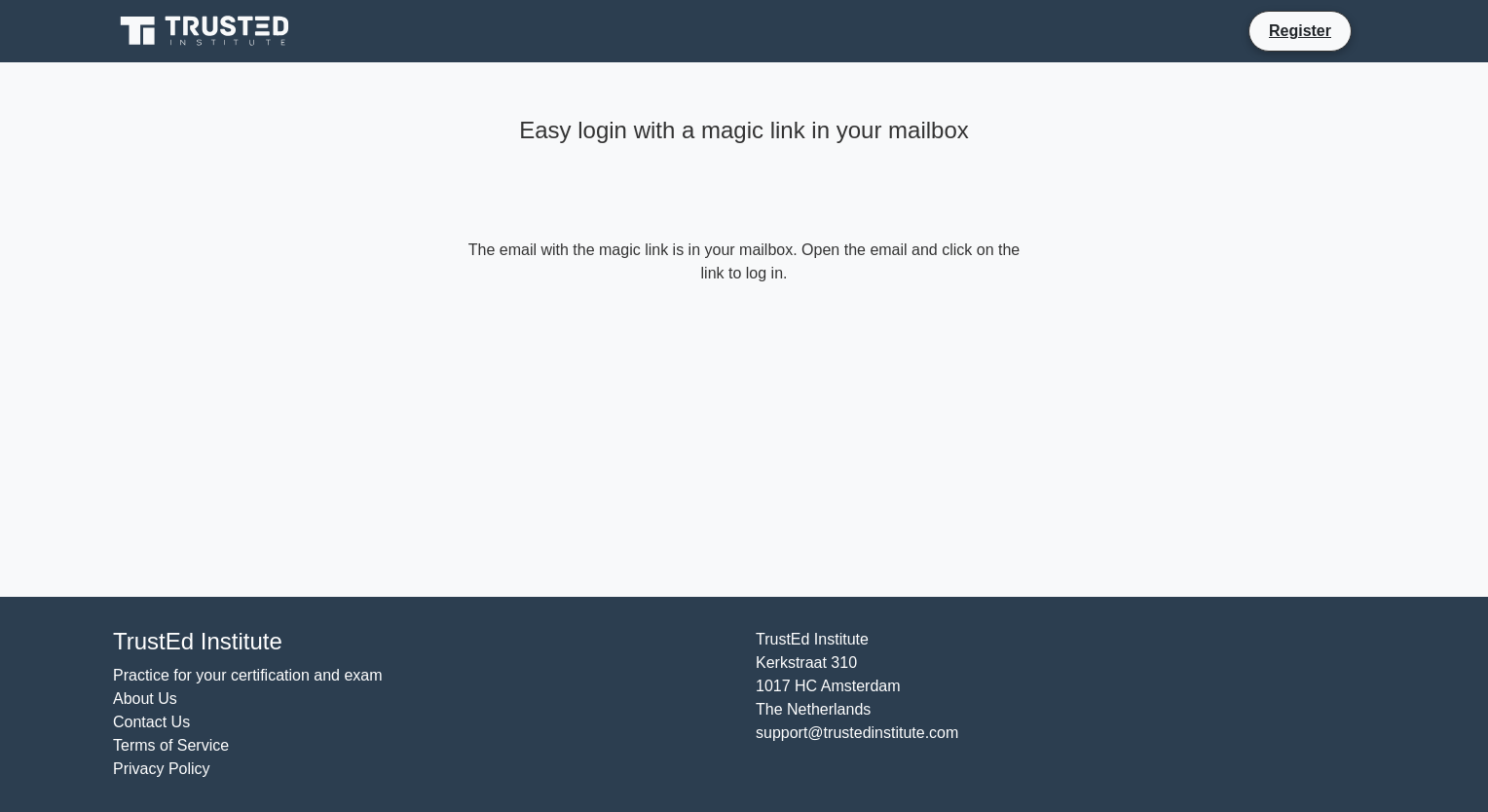 scroll, scrollTop: 0, scrollLeft: 0, axis: both 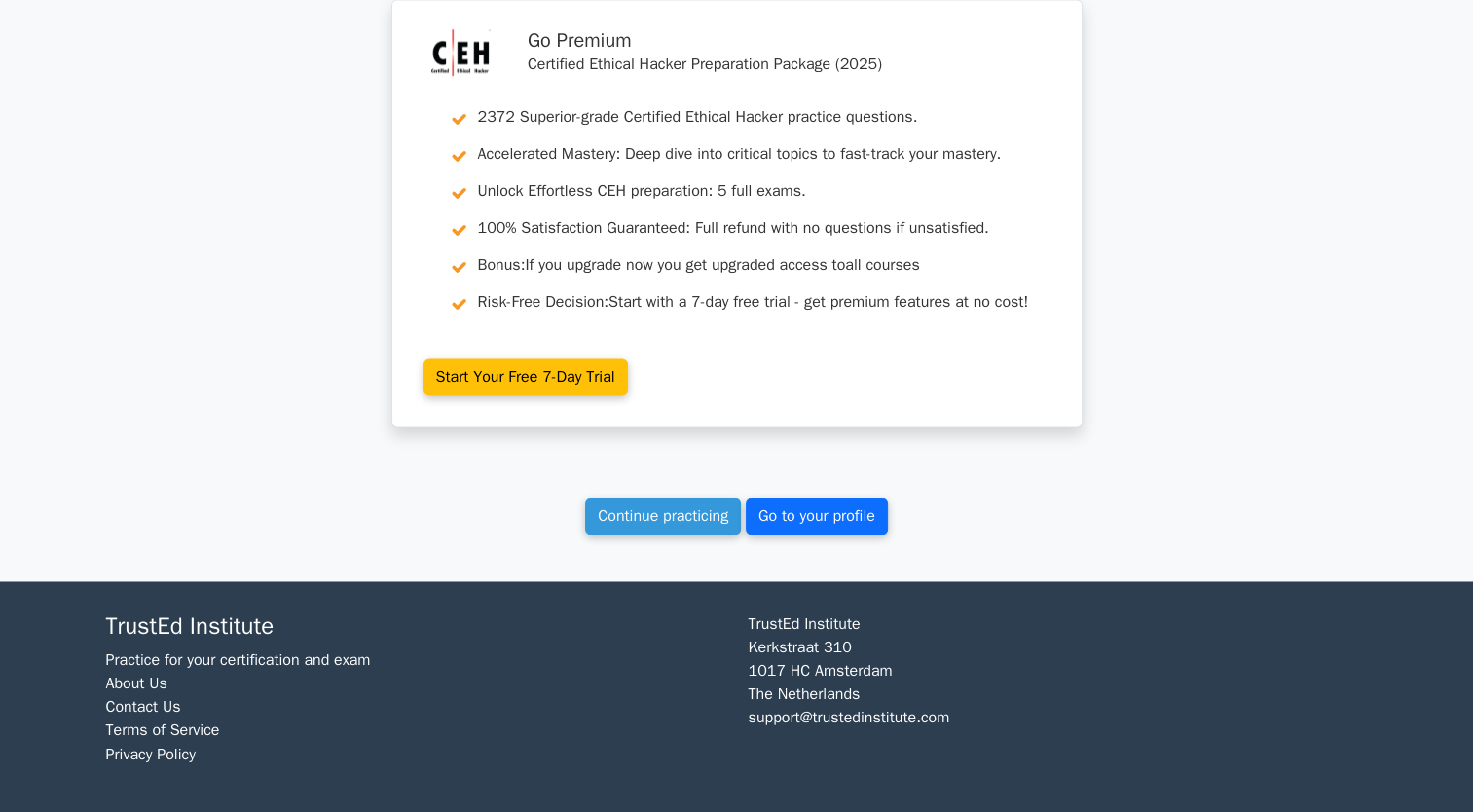 click on "Go to your profile" at bounding box center (817, 516) 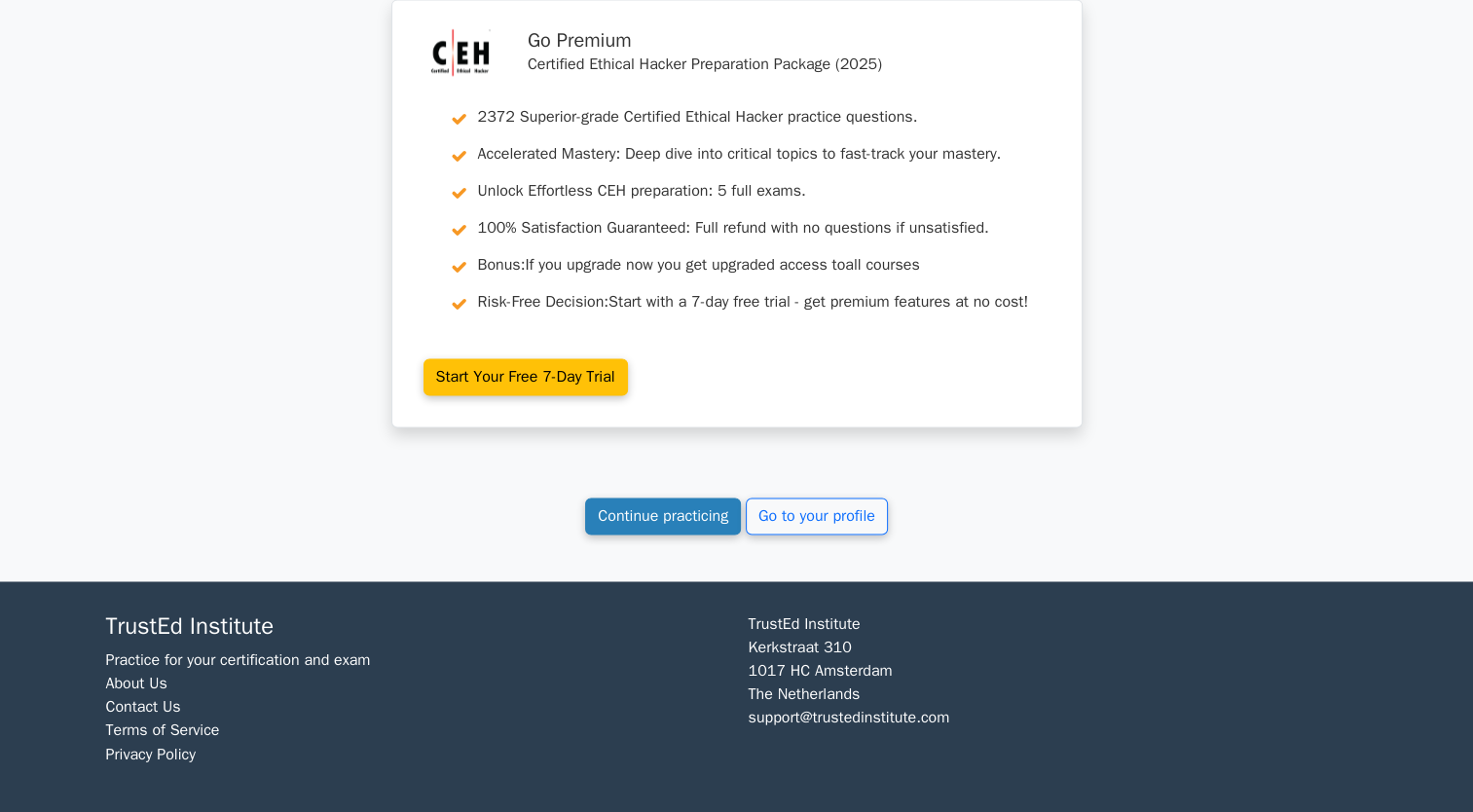 click on "Continue practicing" at bounding box center (663, 516) 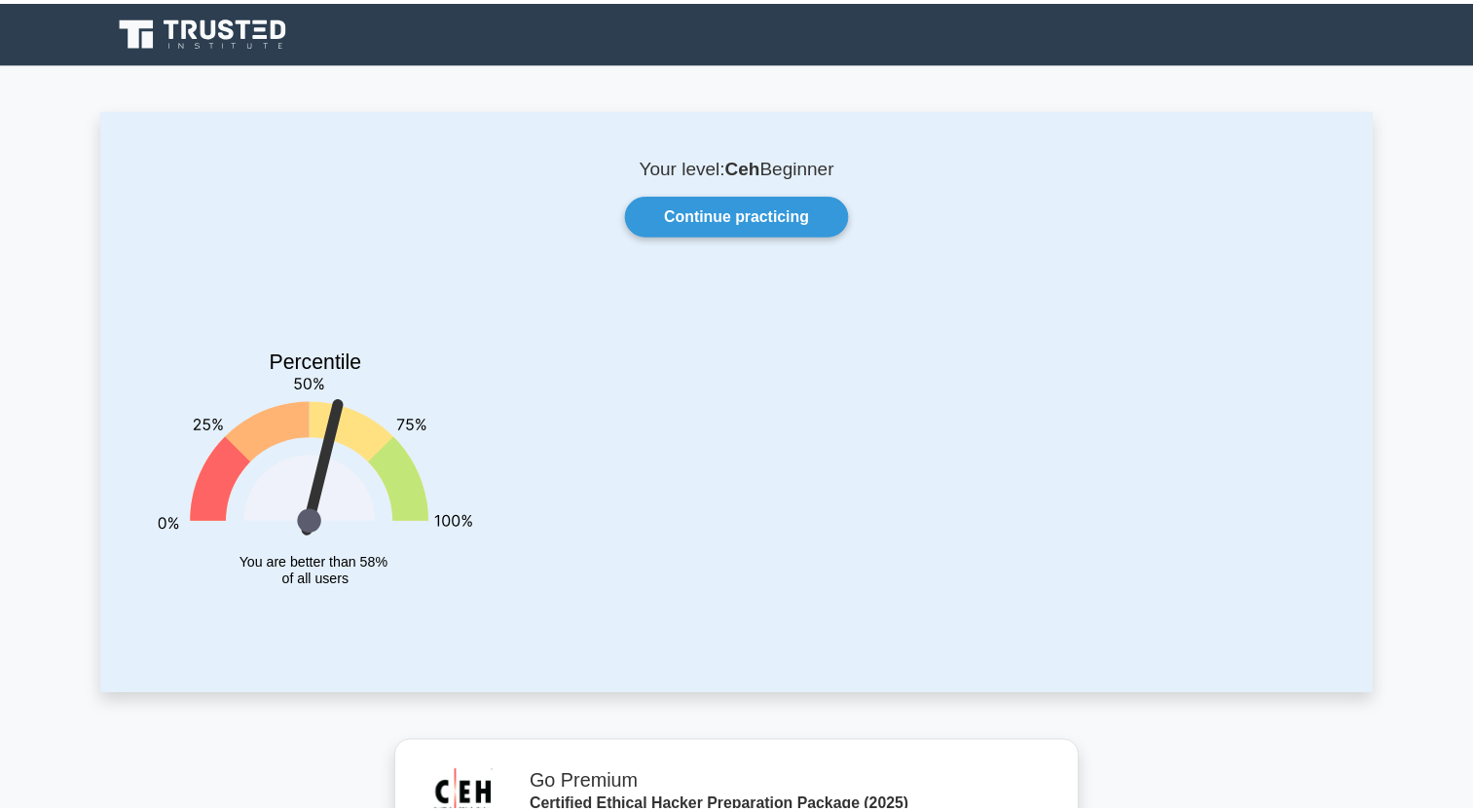 scroll, scrollTop: 0, scrollLeft: 0, axis: both 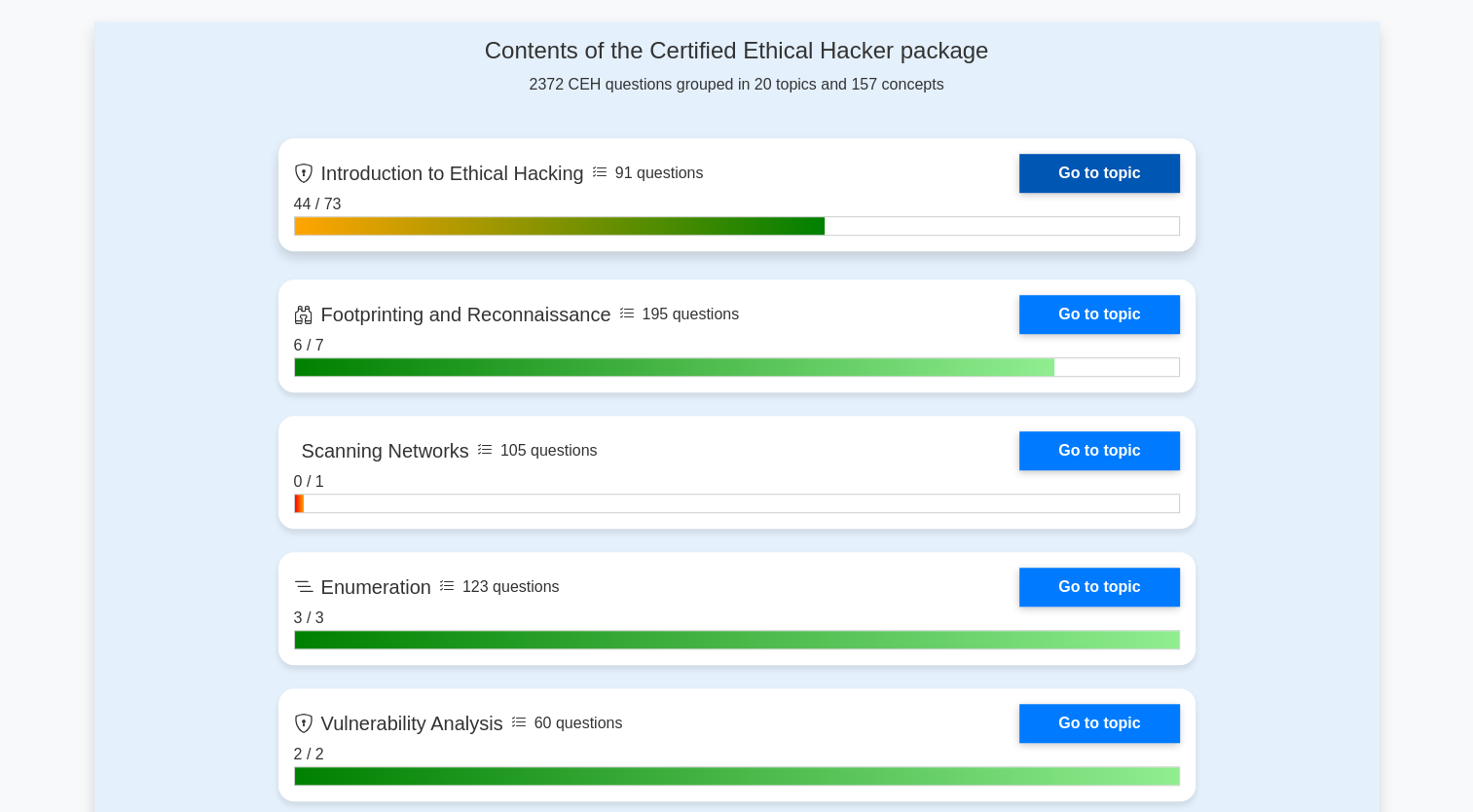 click on "Go to topic" at bounding box center [1099, 173] 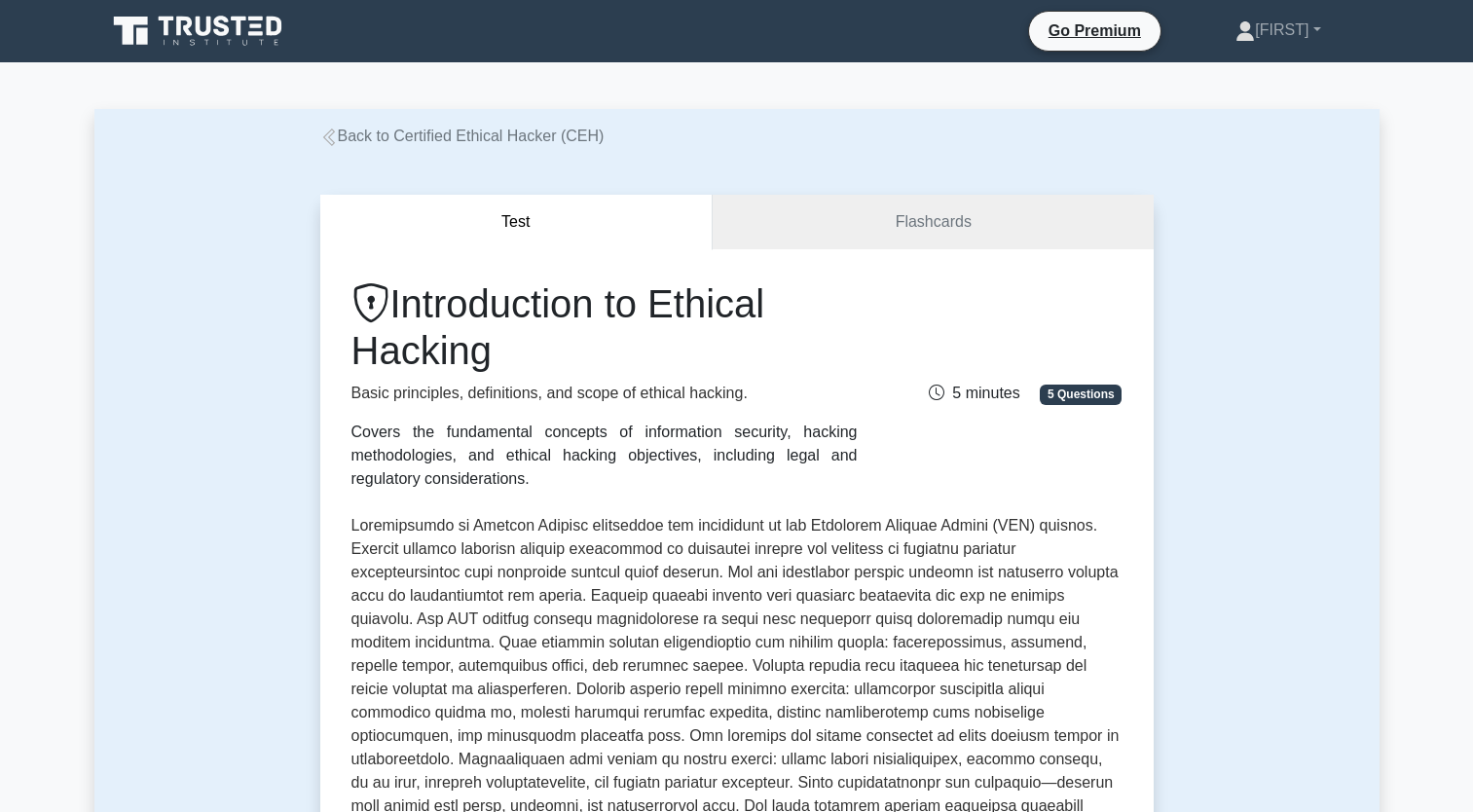 scroll, scrollTop: 0, scrollLeft: 0, axis: both 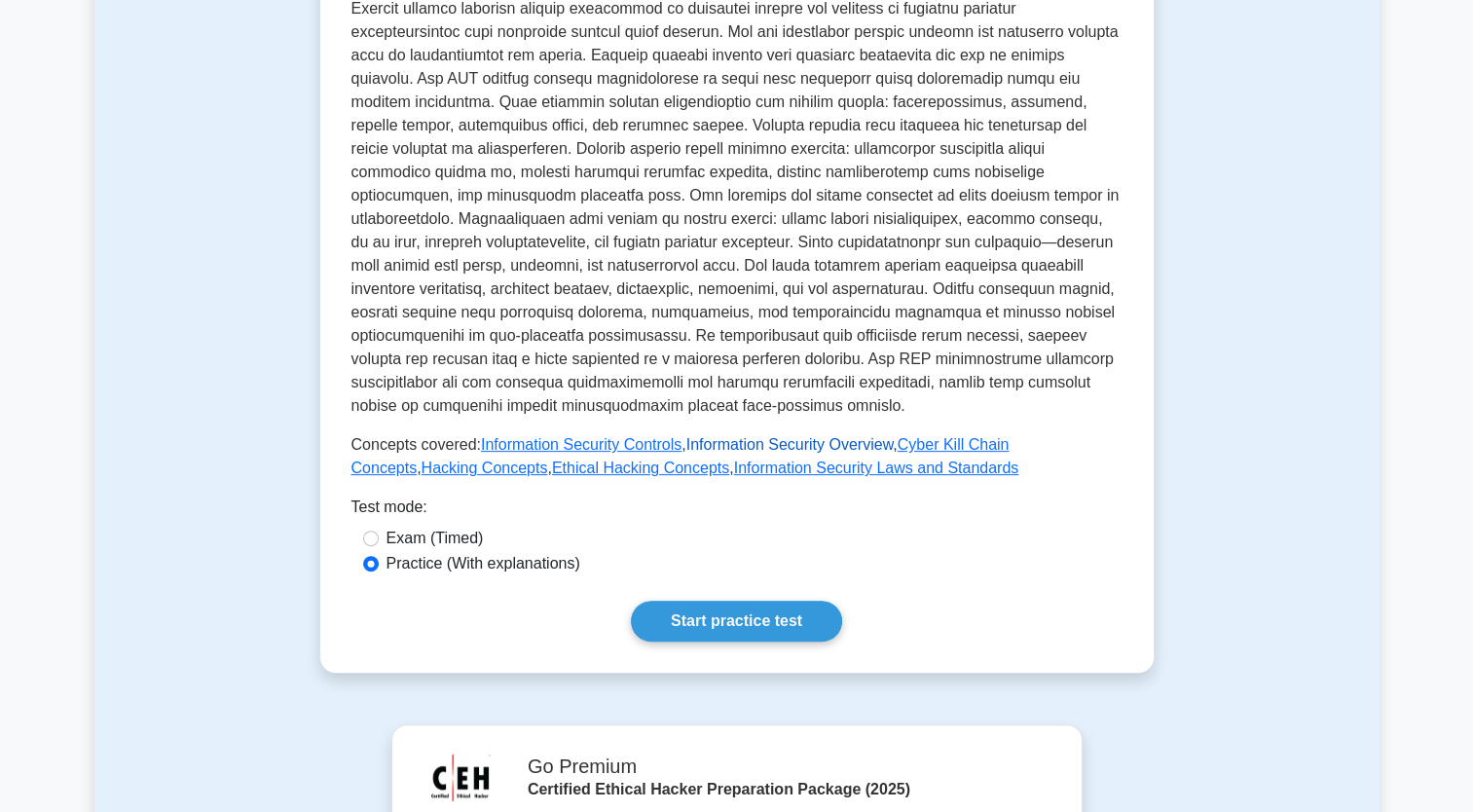 click on "Information Security Overview" at bounding box center (790, 444) 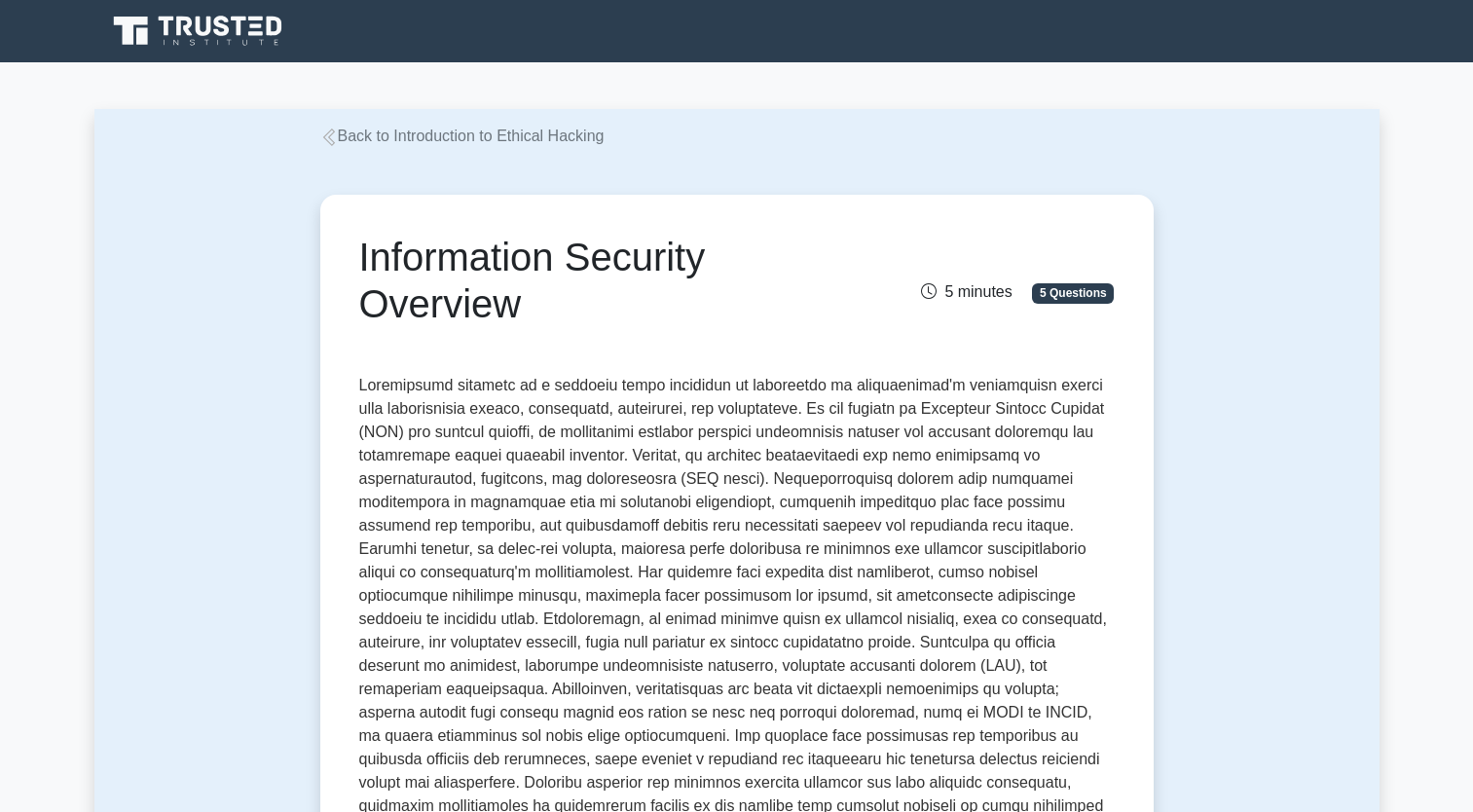 scroll, scrollTop: 0, scrollLeft: 0, axis: both 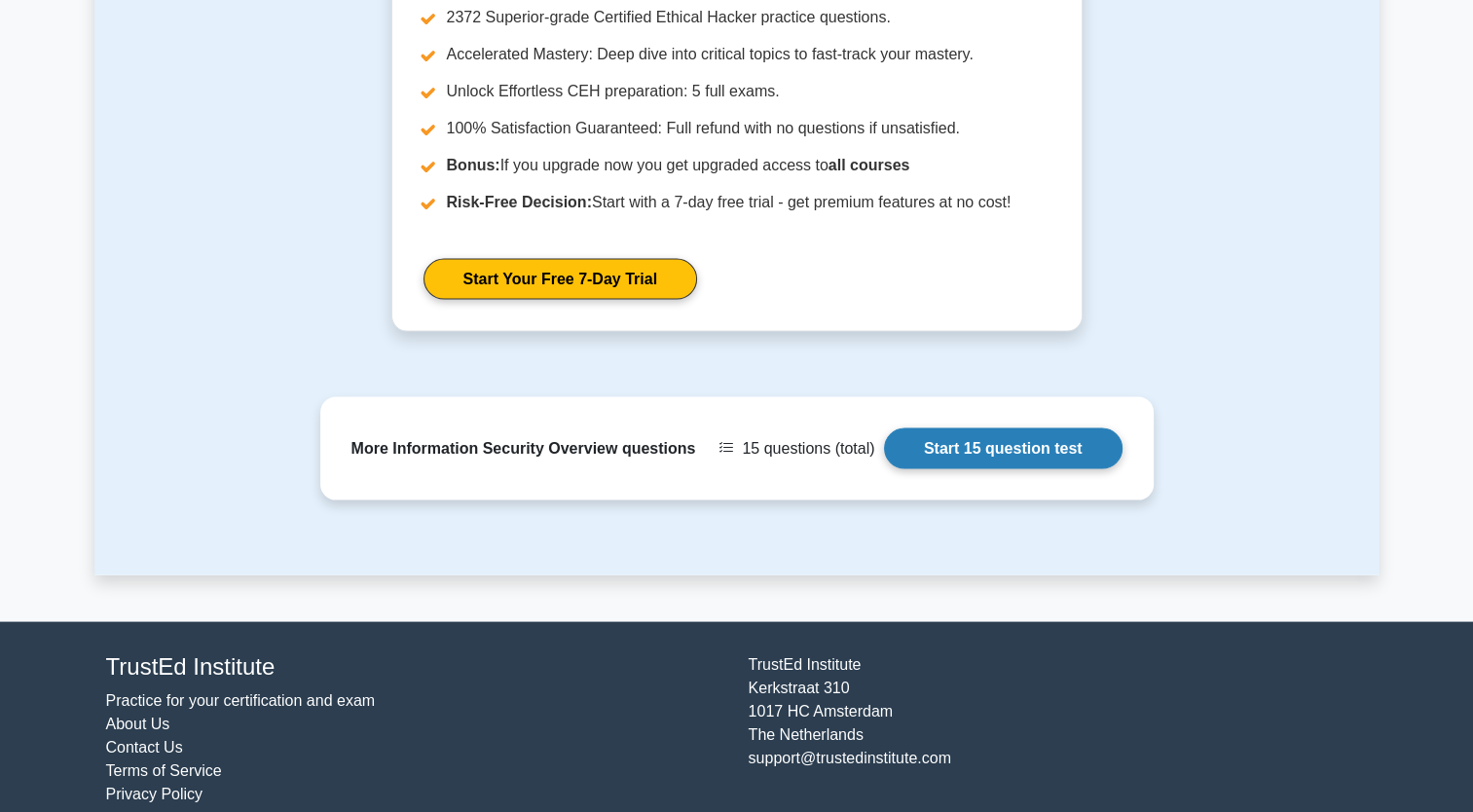 click on "Start 15 question test" at bounding box center (1003, 449) 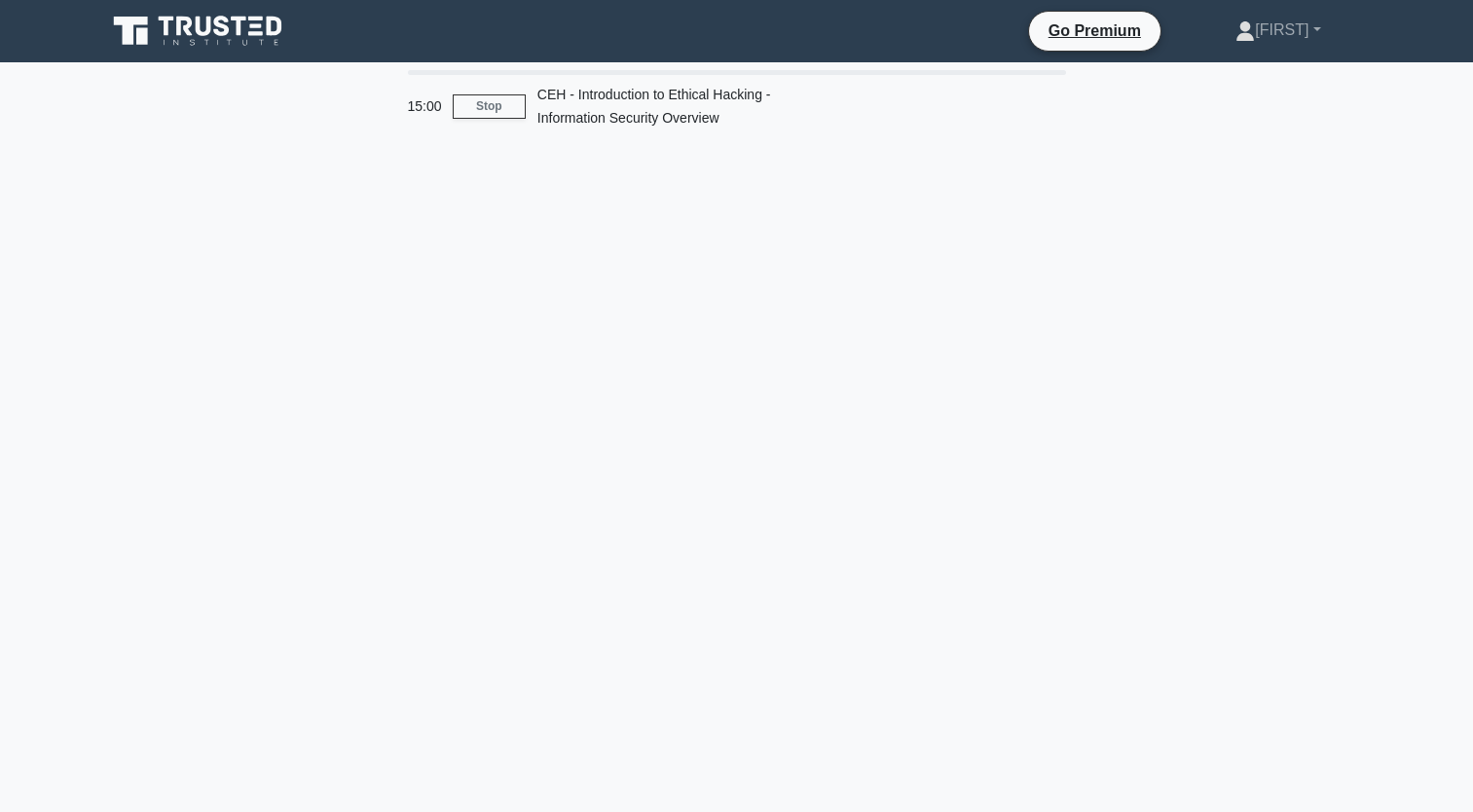 scroll, scrollTop: 0, scrollLeft: 0, axis: both 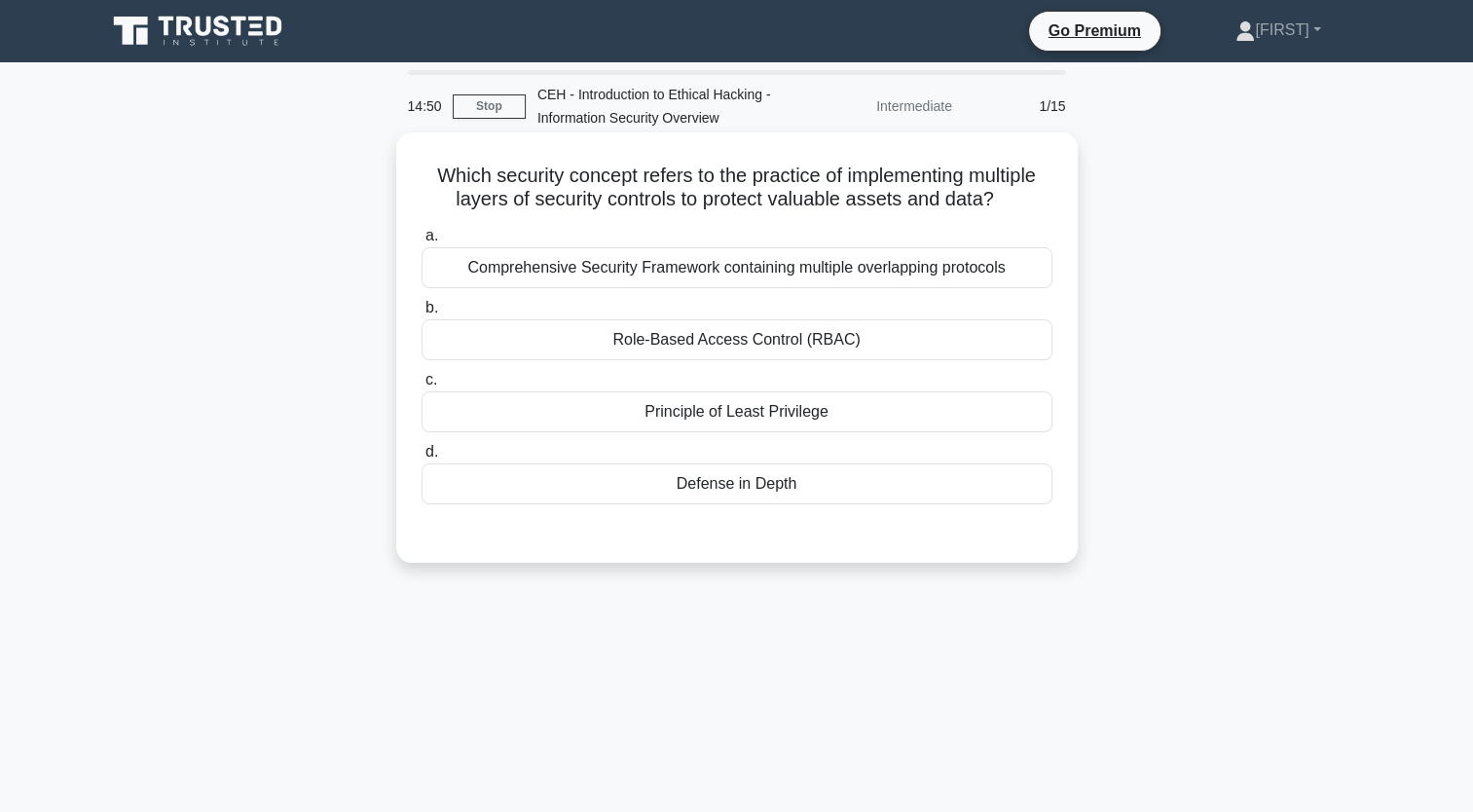 click on "Defense in Depth" at bounding box center (737, 484) 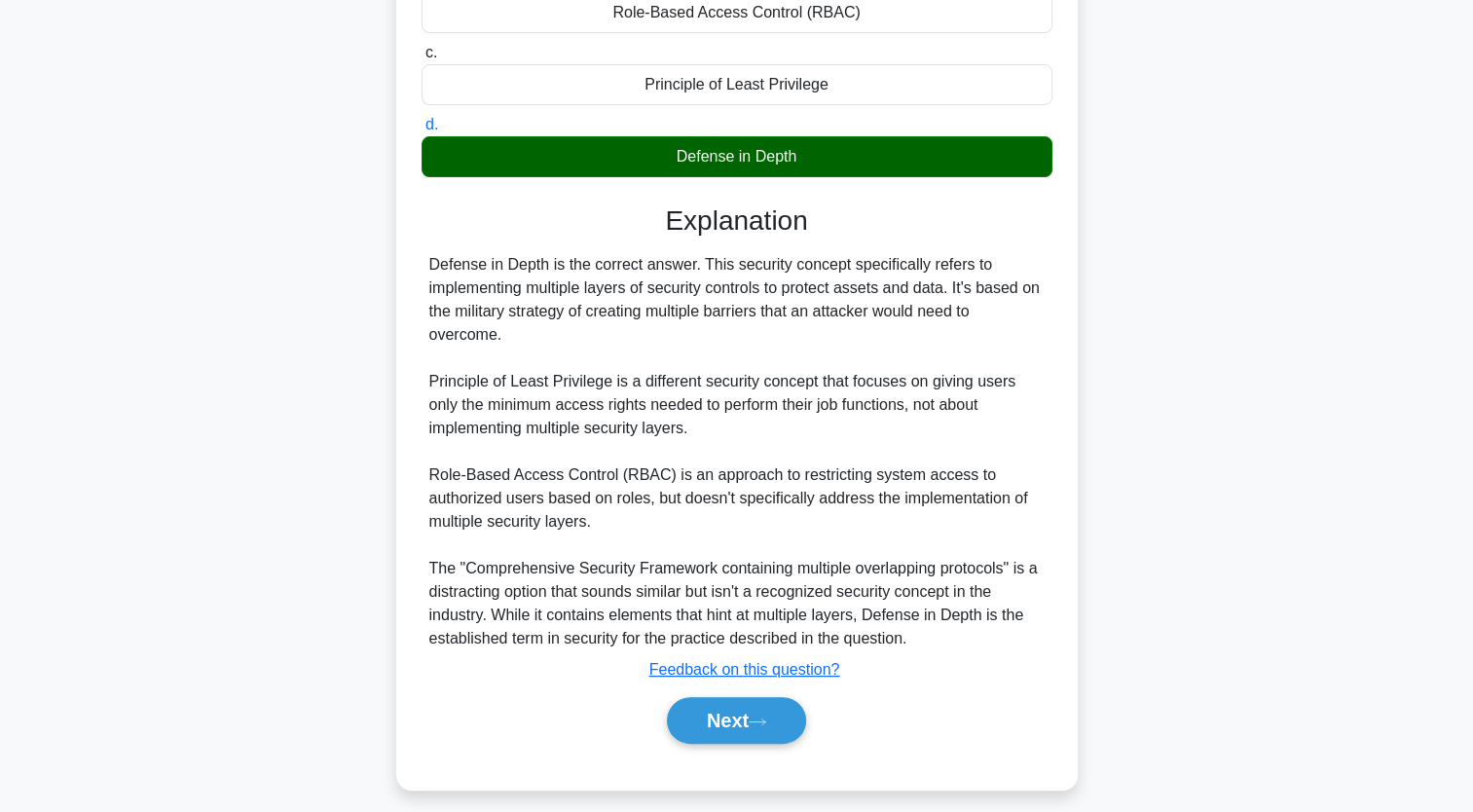 scroll, scrollTop: 340, scrollLeft: 0, axis: vertical 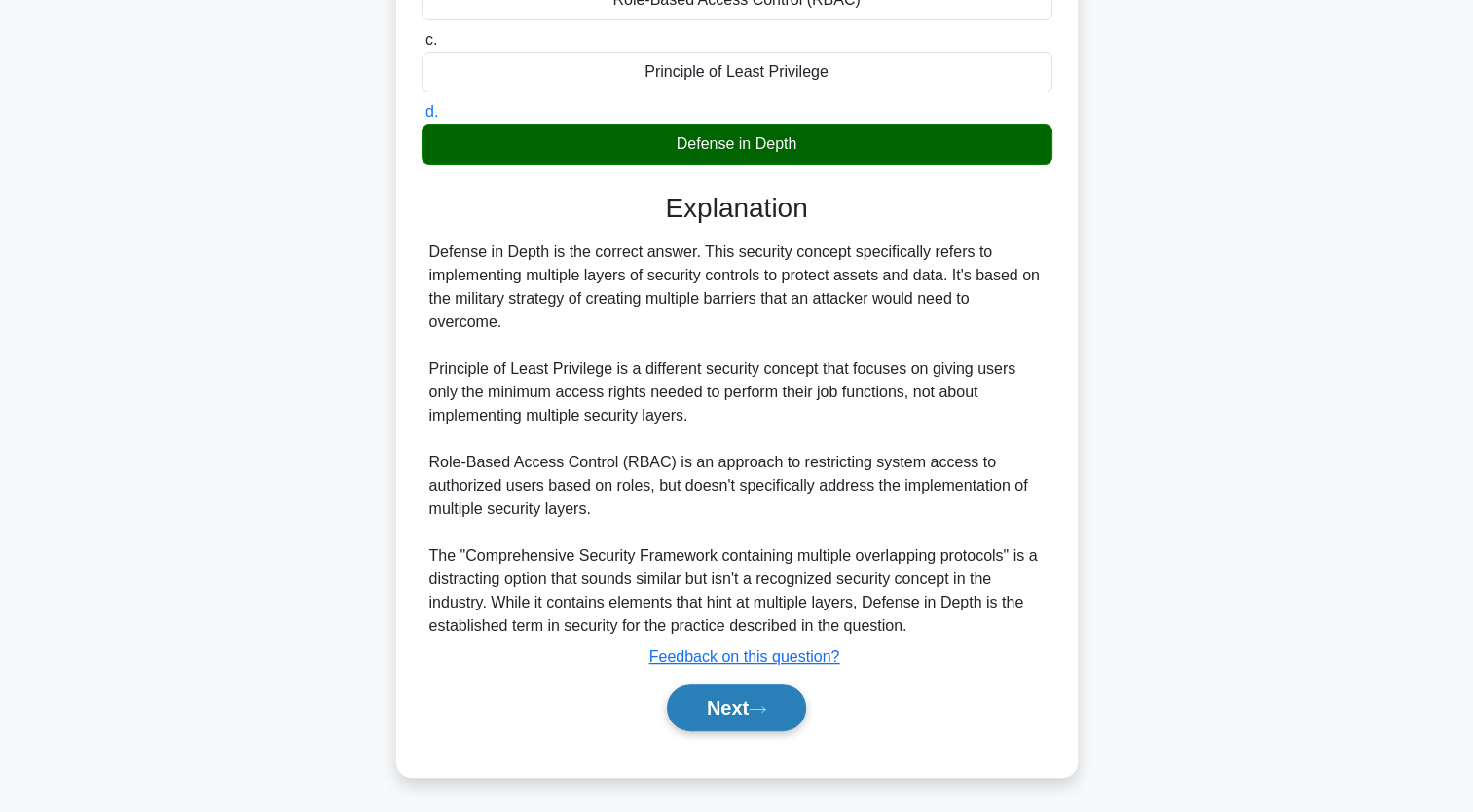 click on "Next" at bounding box center (736, 708) 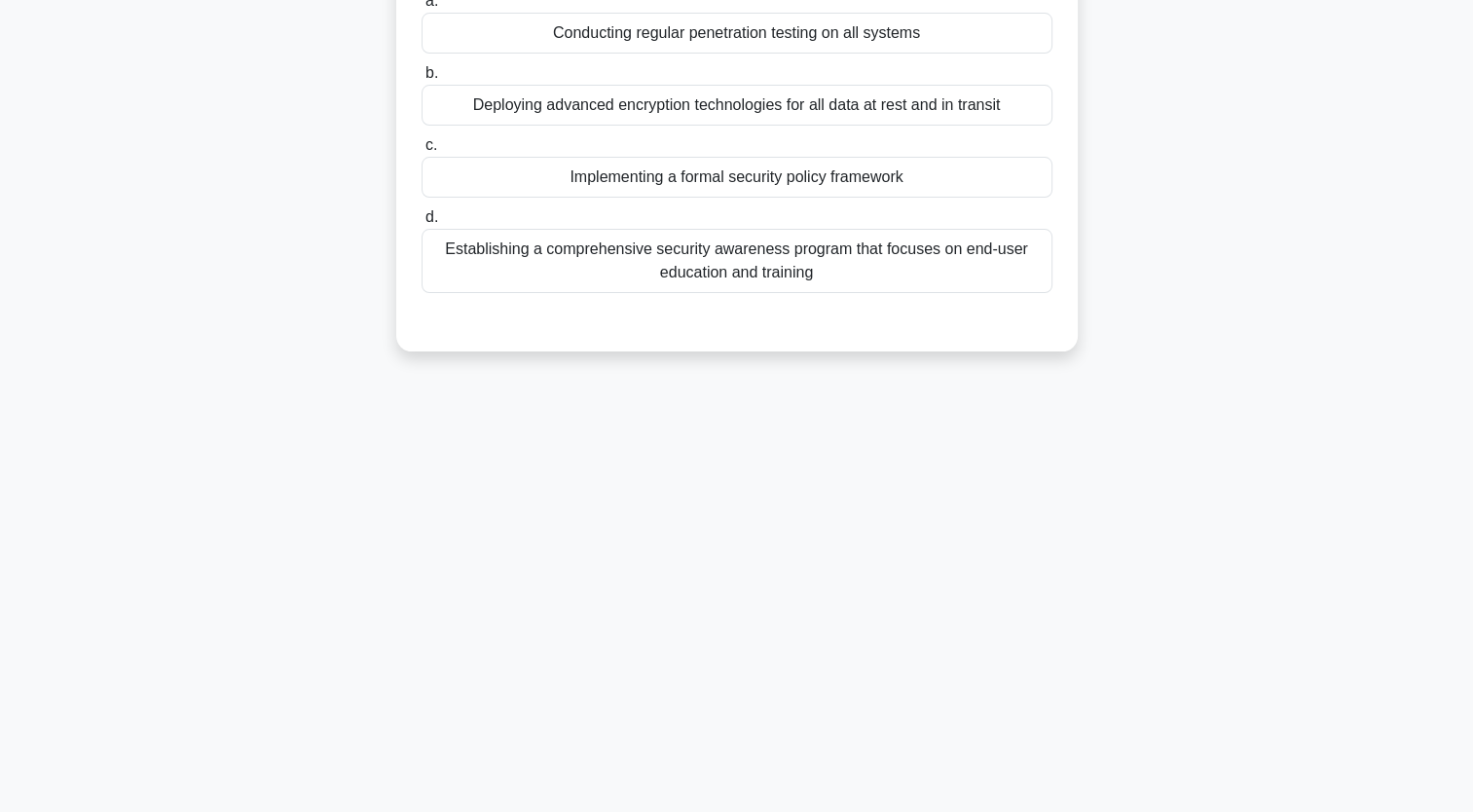 scroll, scrollTop: 240, scrollLeft: 0, axis: vertical 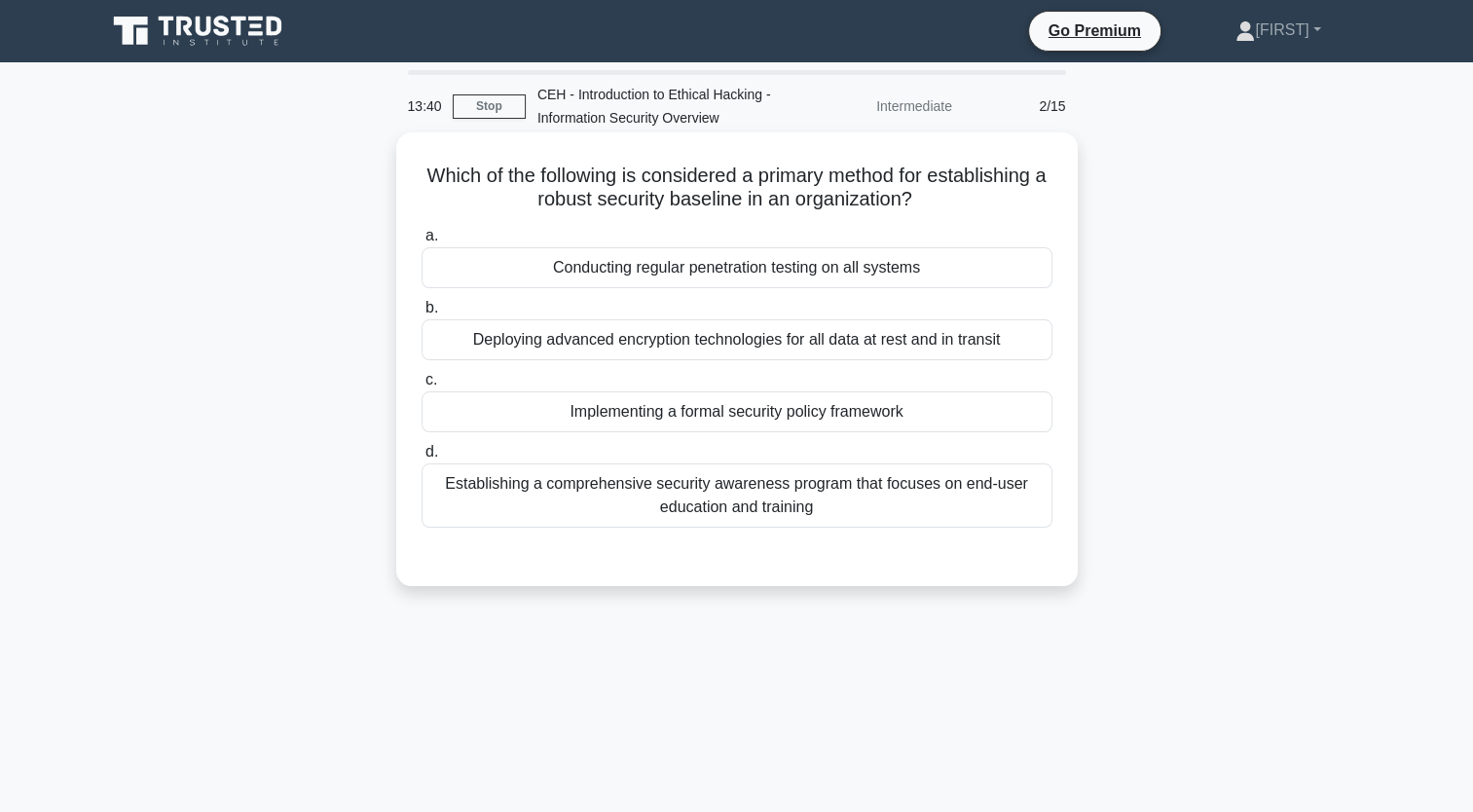 click on "Establishing a comprehensive security awareness program that focuses on end-user education and training" at bounding box center [737, 496] 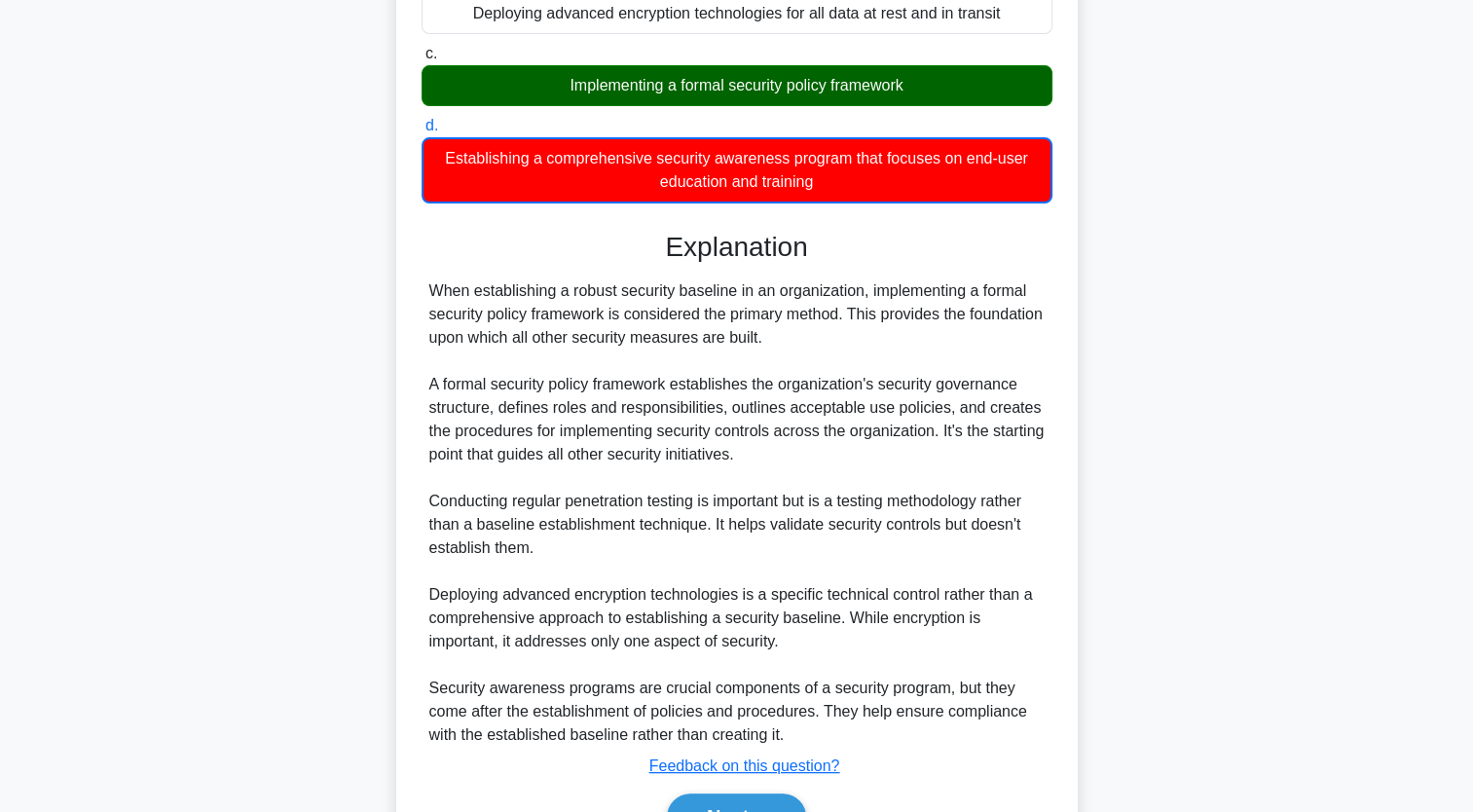 scroll, scrollTop: 435, scrollLeft: 0, axis: vertical 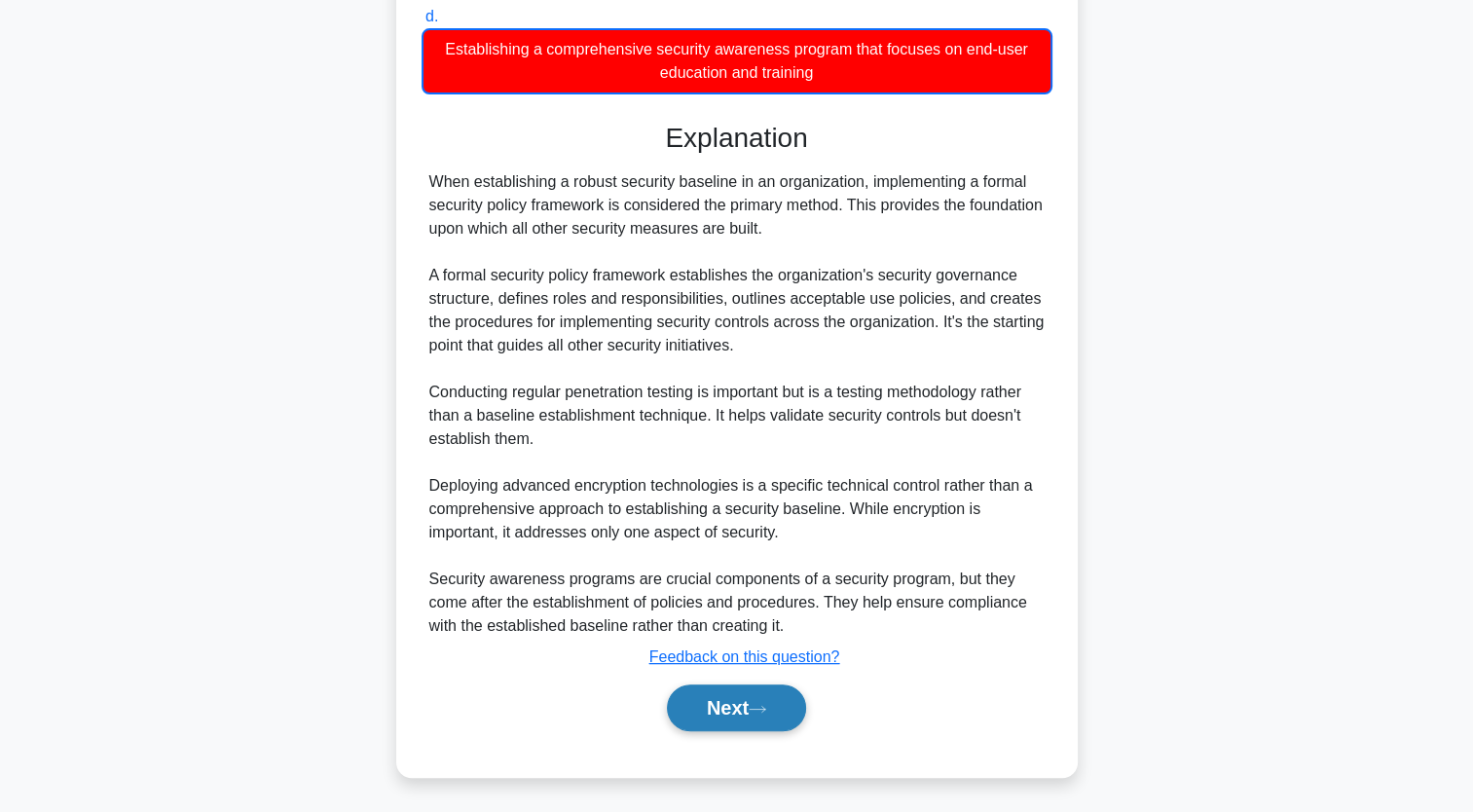 click on "Next" at bounding box center [736, 708] 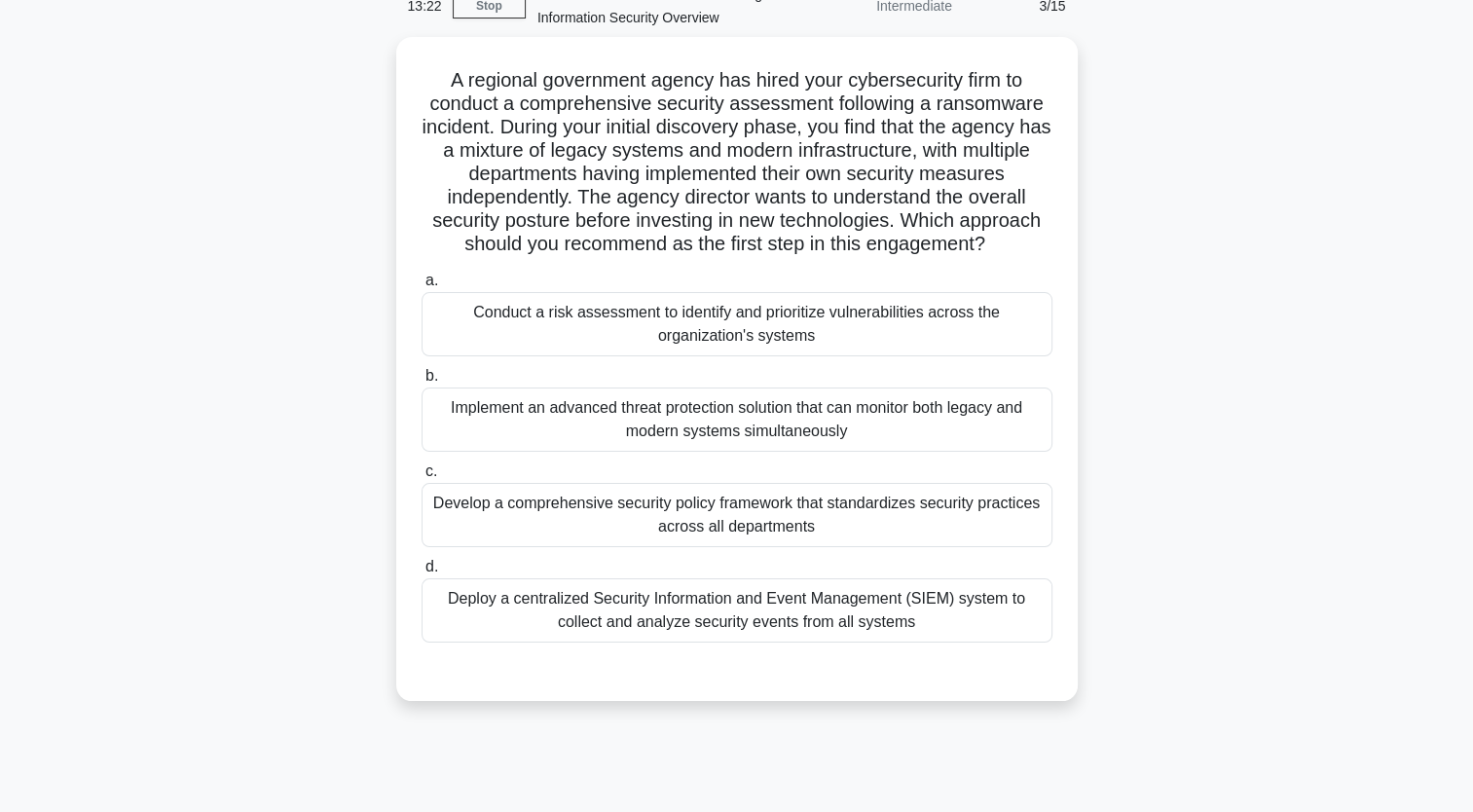 scroll, scrollTop: 0, scrollLeft: 0, axis: both 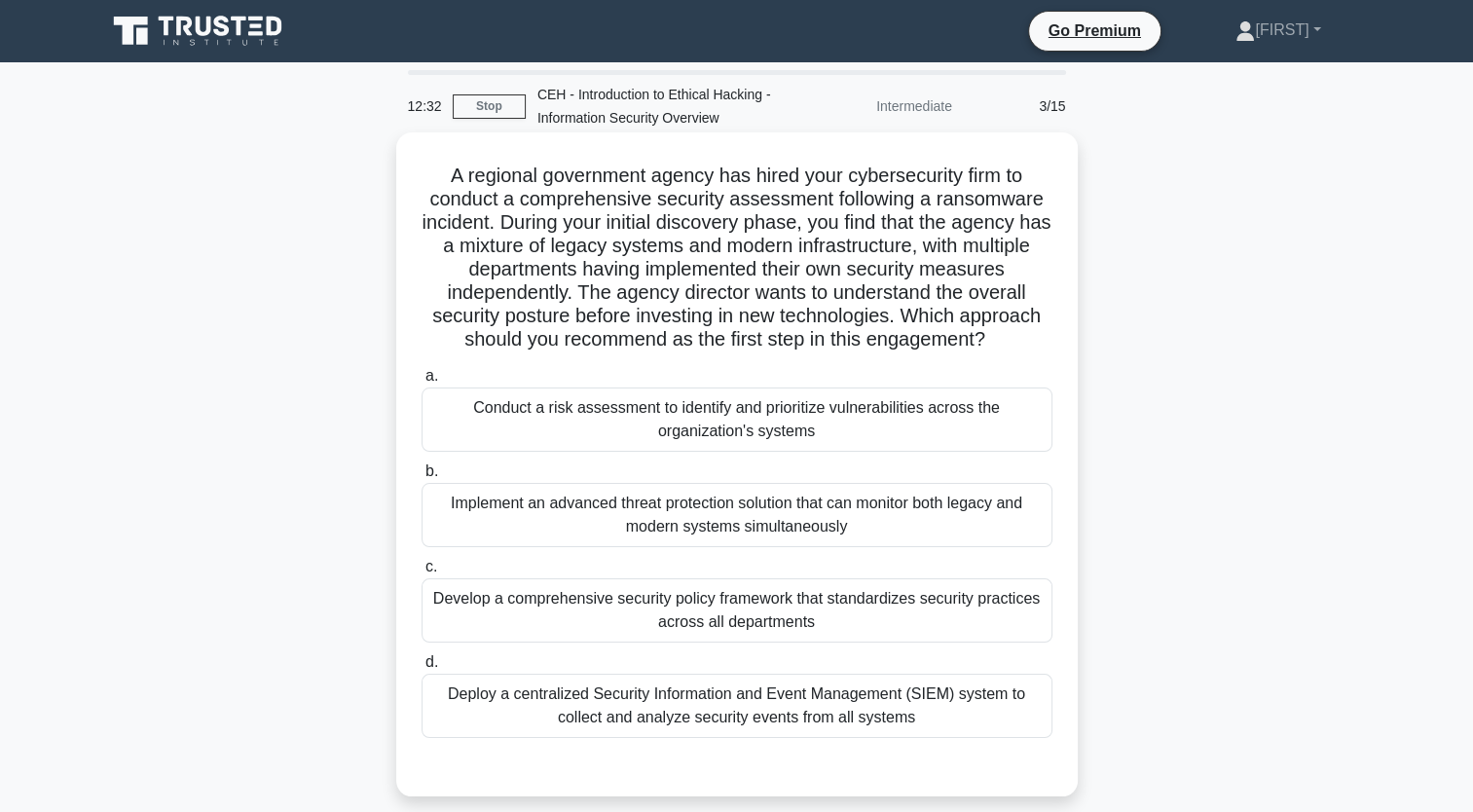 click on "Develop a comprehensive security policy framework that standardizes security practices across all departments" at bounding box center [737, 610] 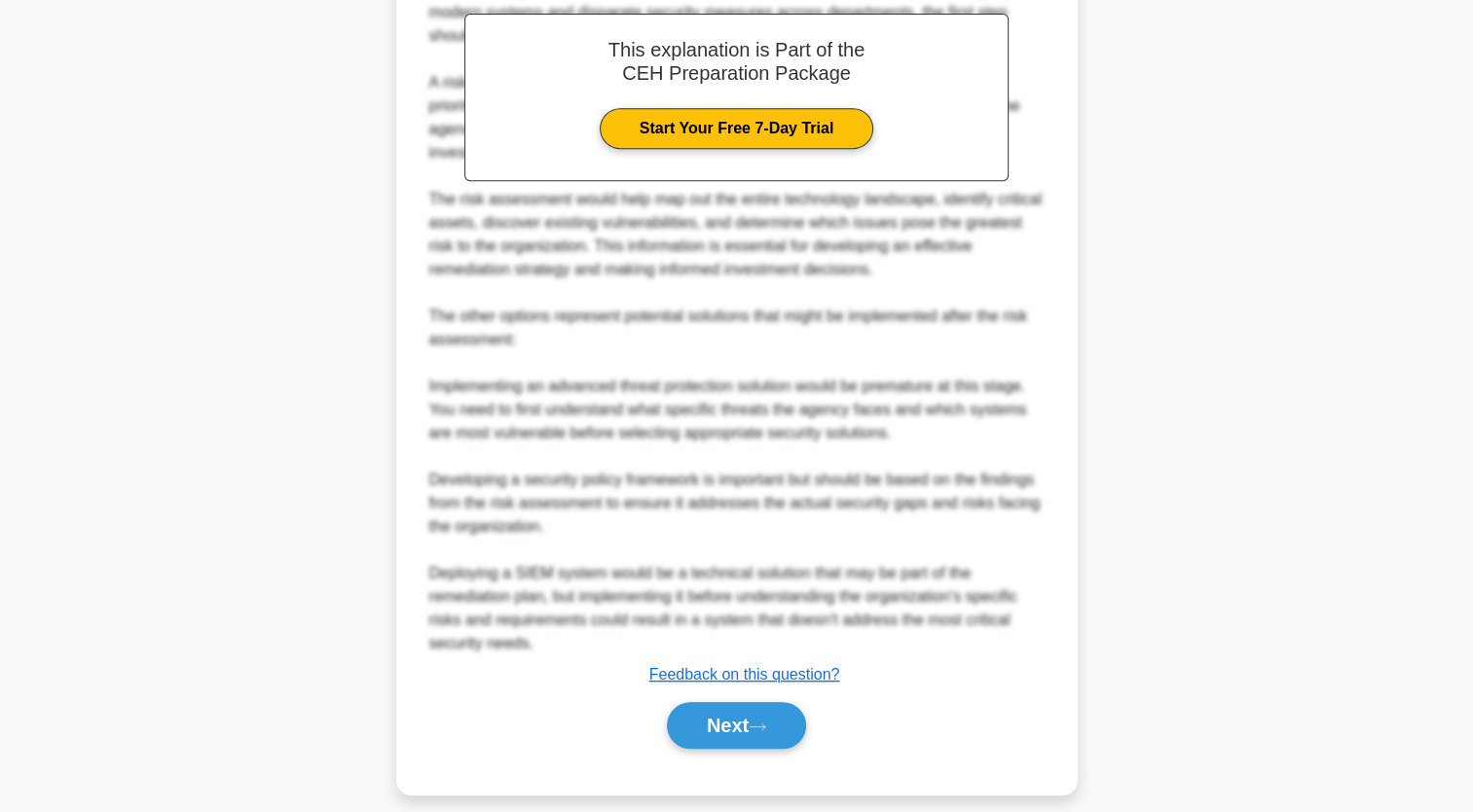 scroll, scrollTop: 856, scrollLeft: 0, axis: vertical 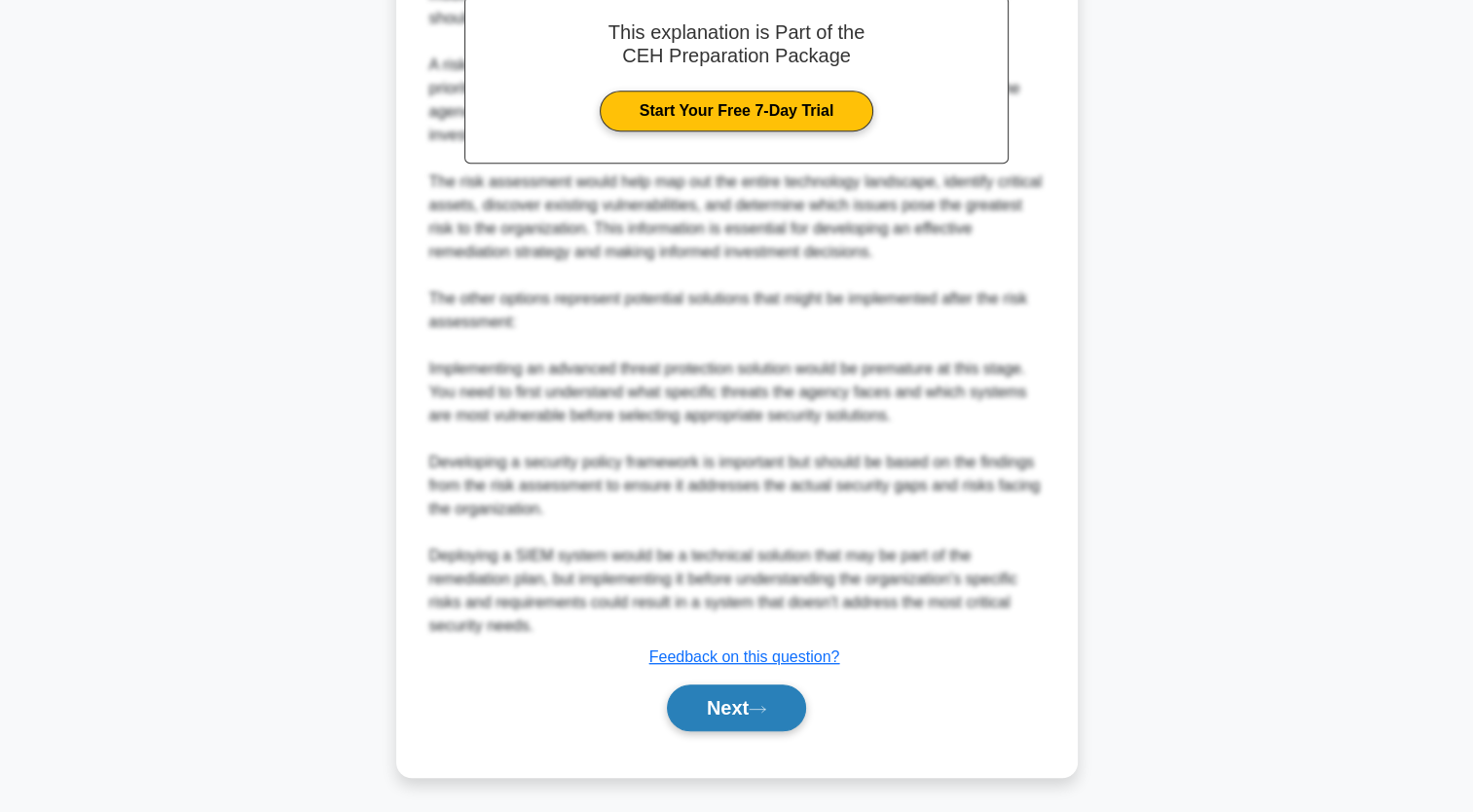 click on "Next" at bounding box center [736, 708] 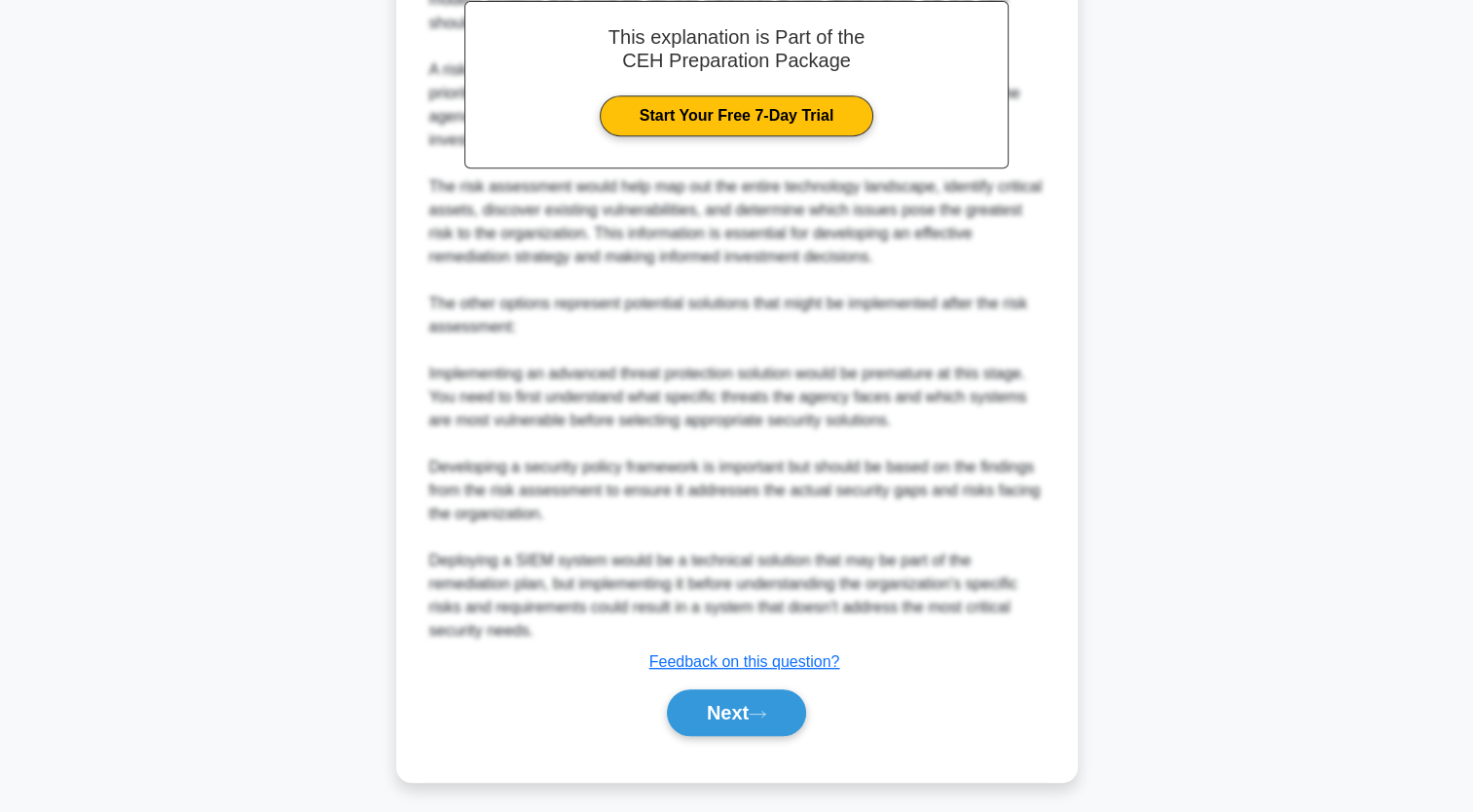 scroll, scrollTop: 240, scrollLeft: 0, axis: vertical 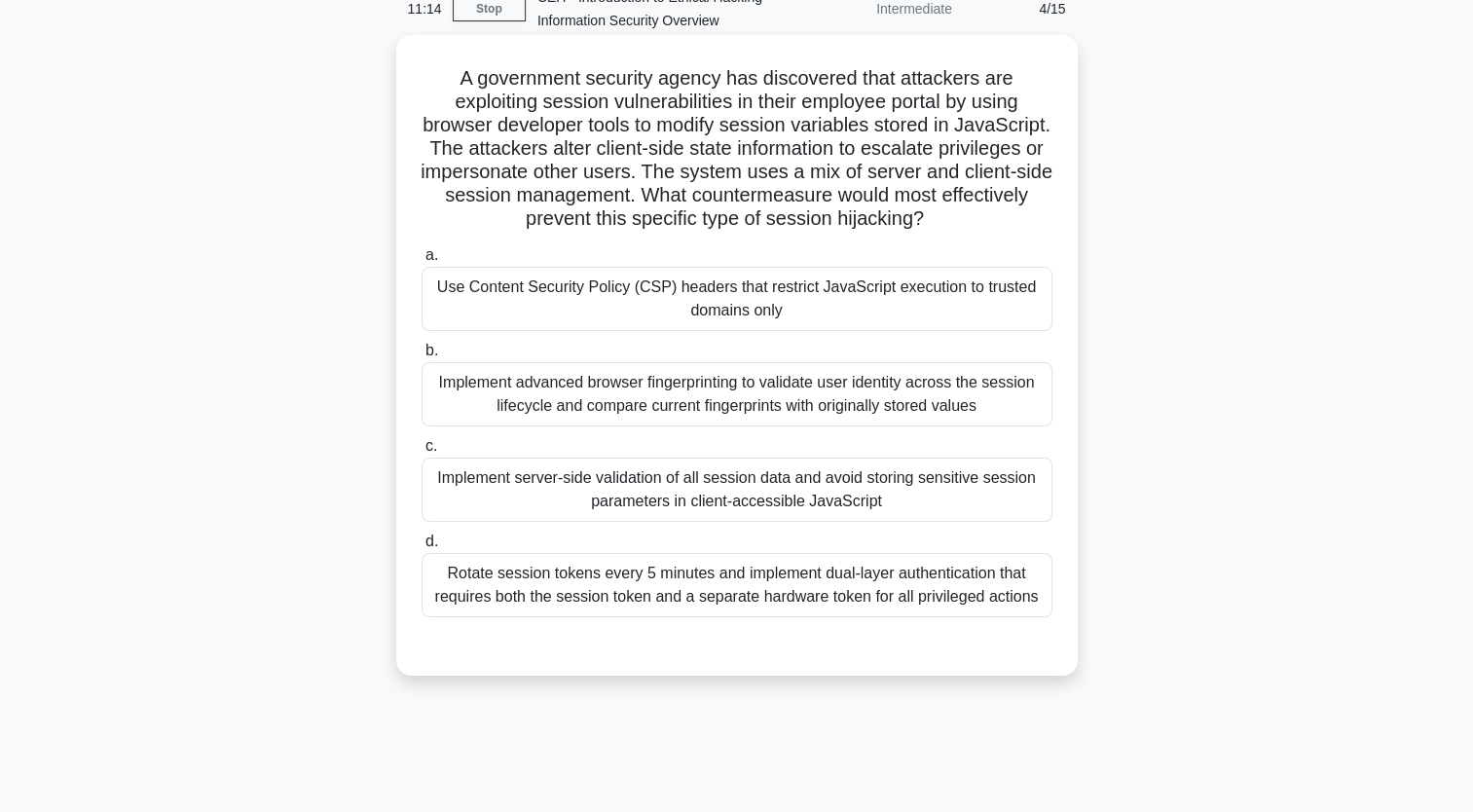 click on "Implement server-side validation of all session data and avoid storing sensitive session parameters in client-accessible JavaScript" at bounding box center [737, 490] 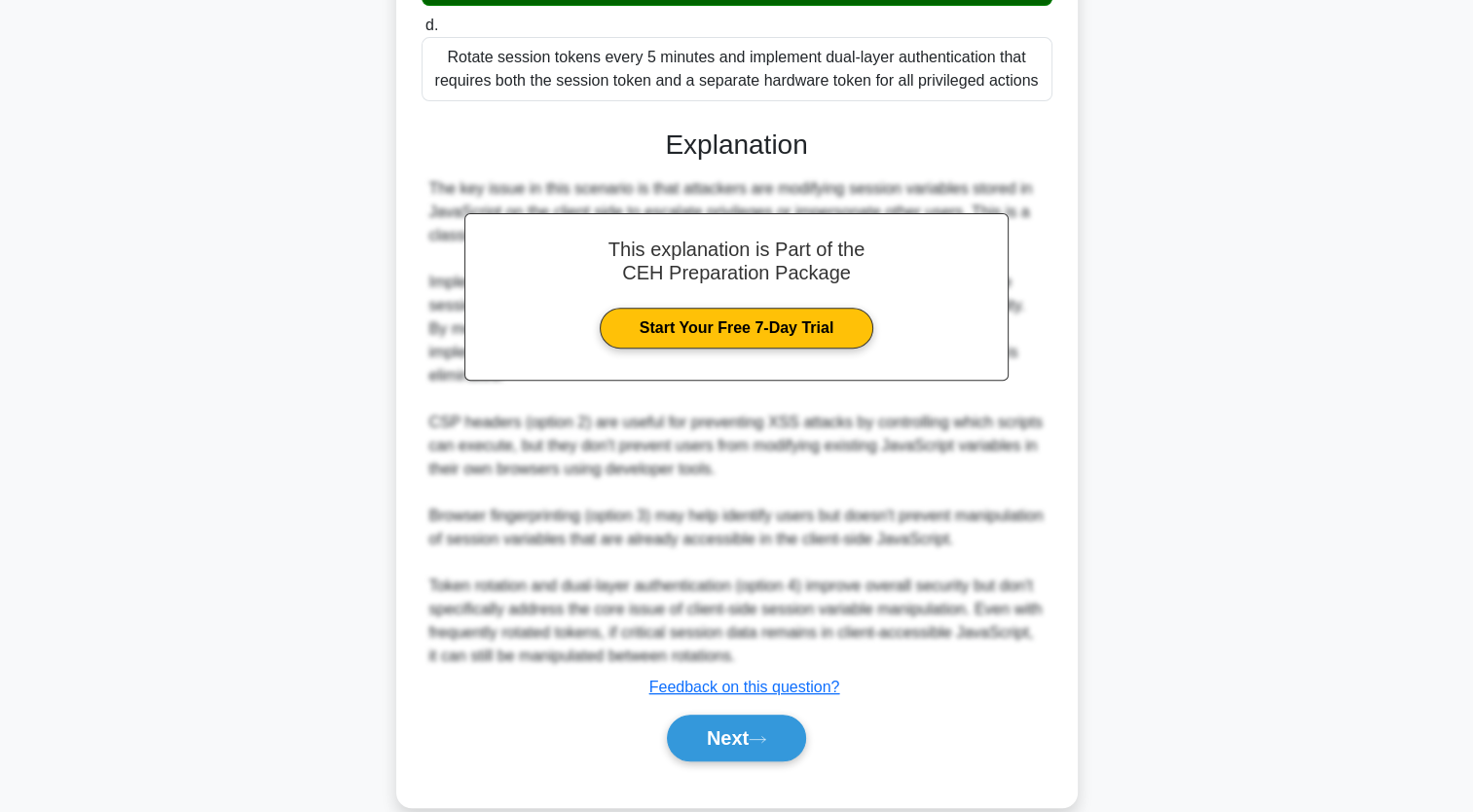 scroll, scrollTop: 644, scrollLeft: 0, axis: vertical 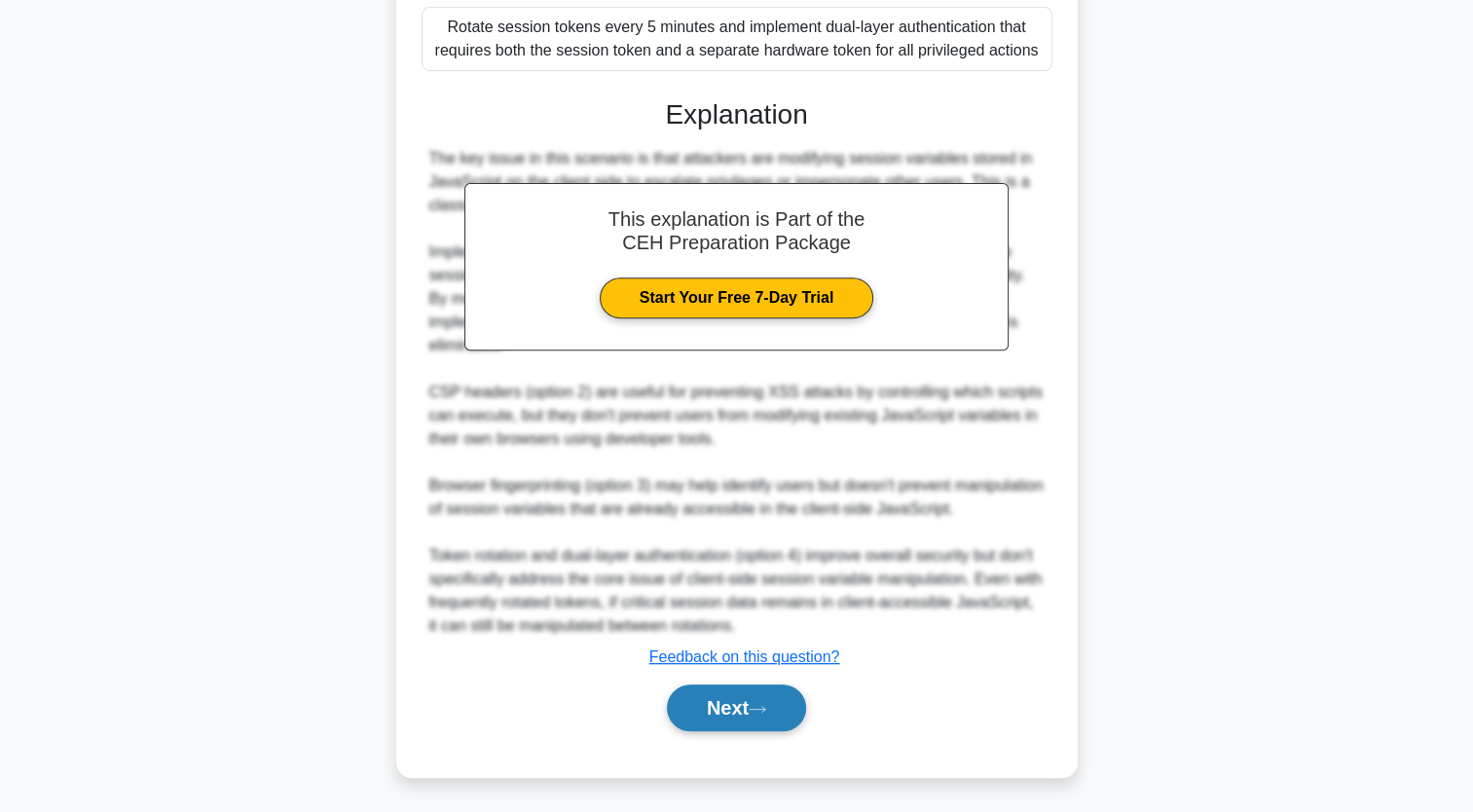 click on "Next" at bounding box center (736, 708) 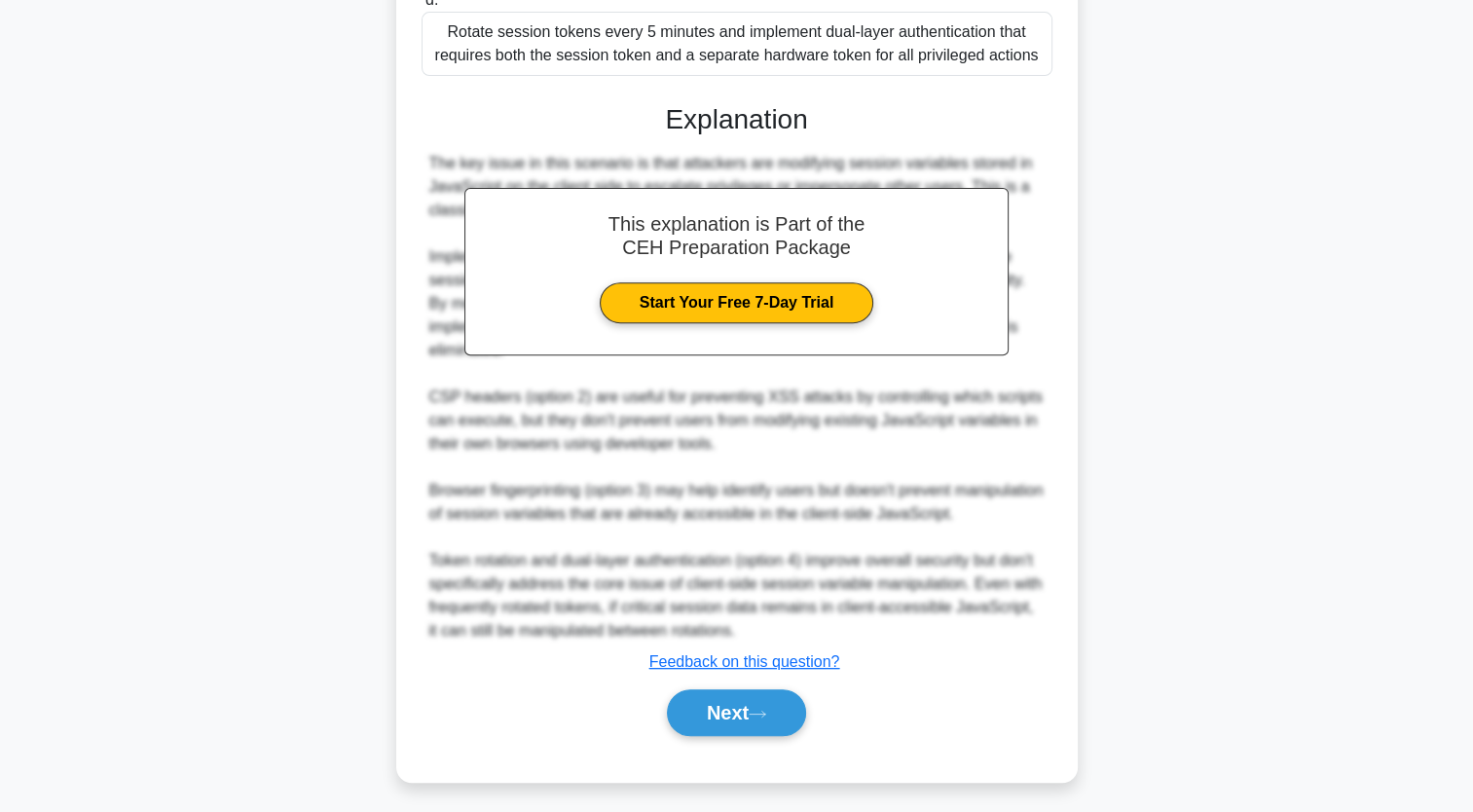 scroll, scrollTop: 240, scrollLeft: 0, axis: vertical 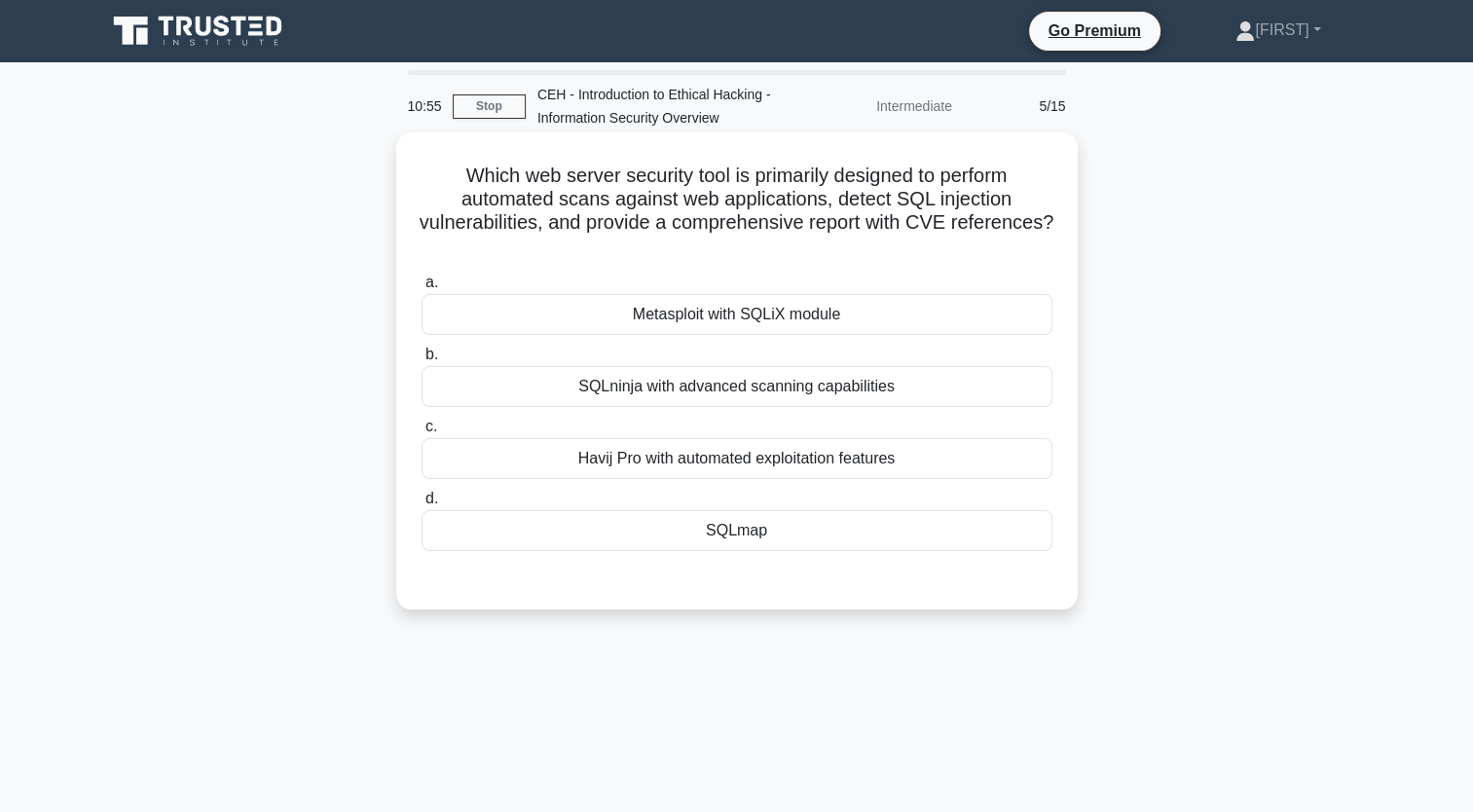 click on "SQLmap" at bounding box center [737, 531] 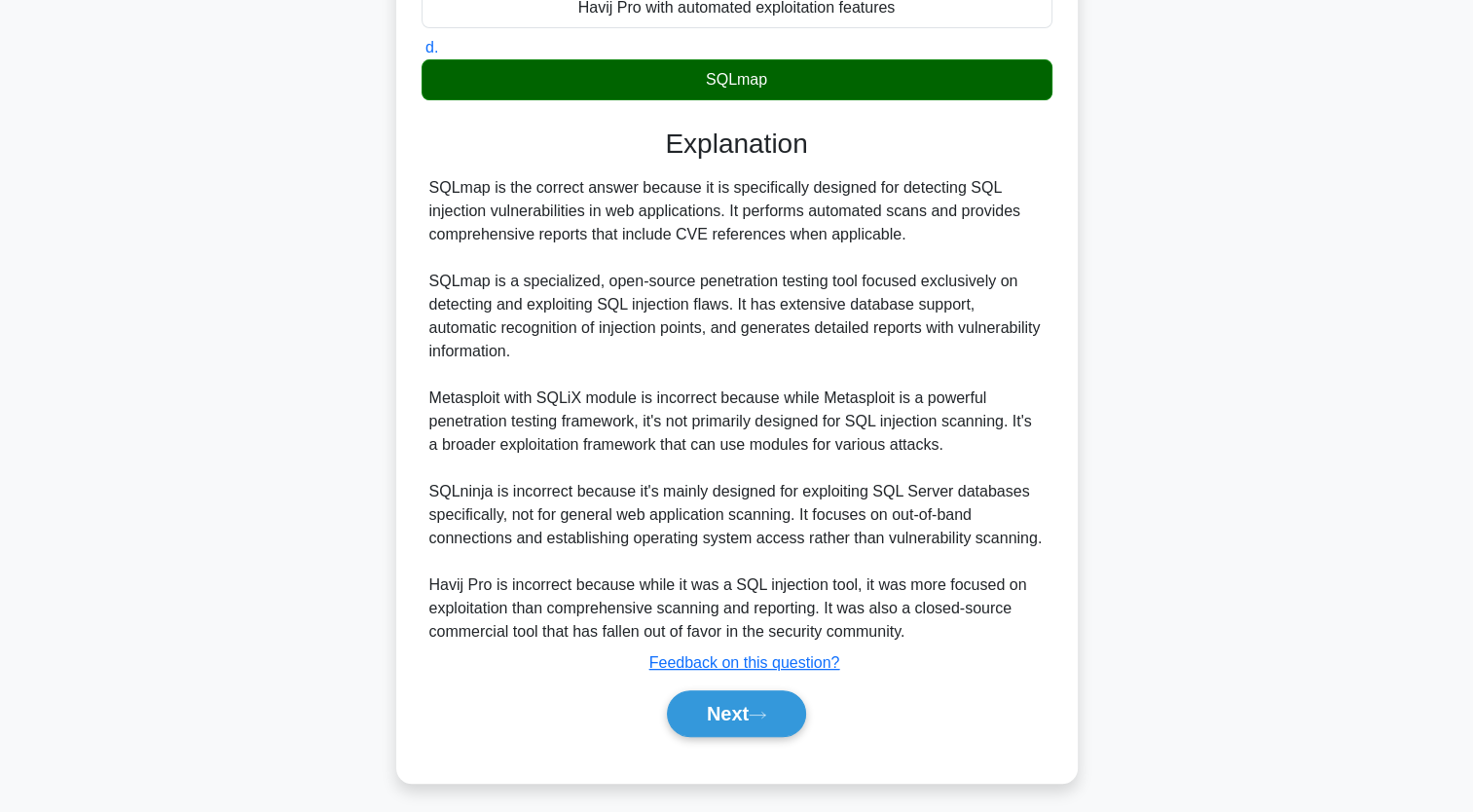 scroll, scrollTop: 457, scrollLeft: 0, axis: vertical 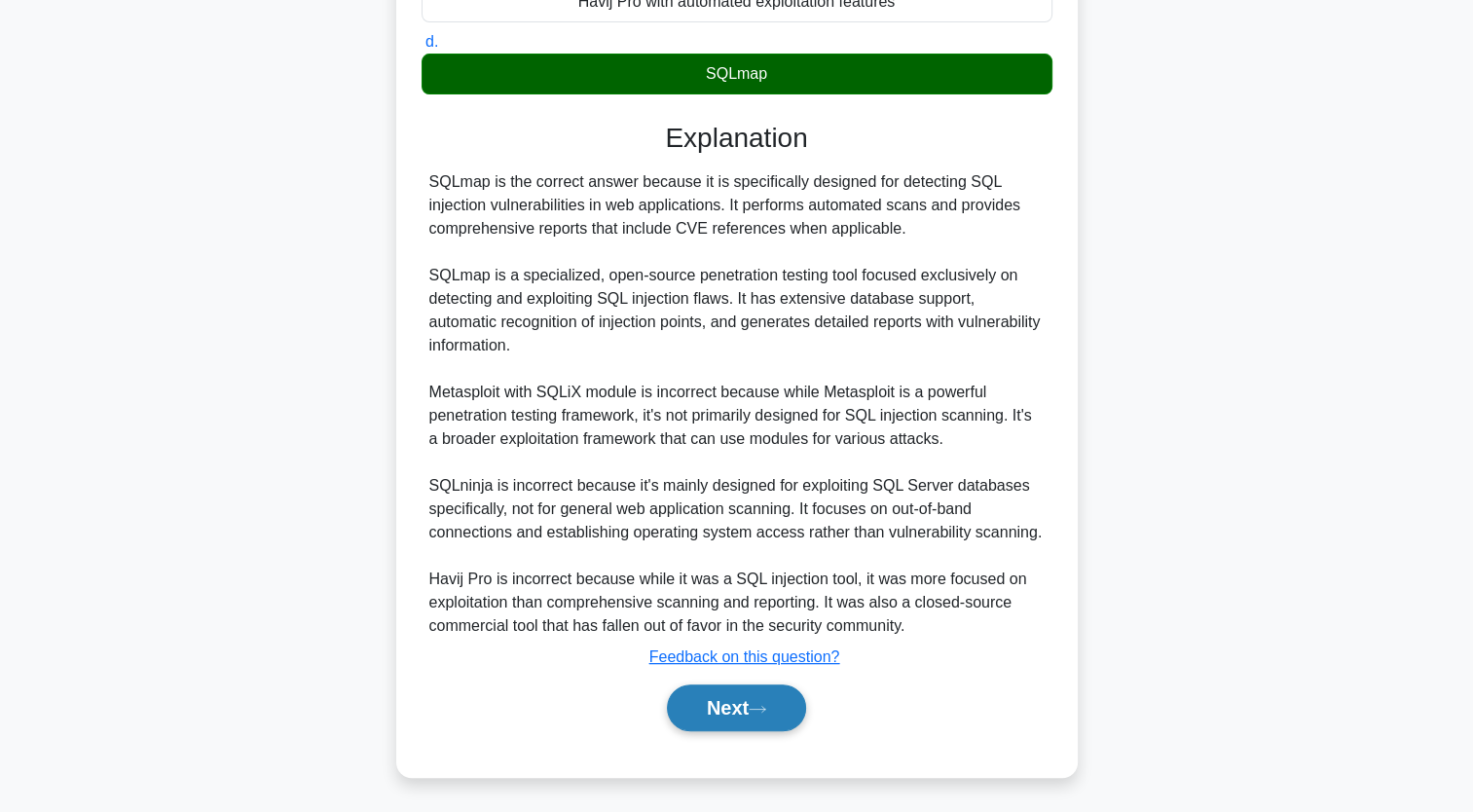 click on "Next" at bounding box center (736, 708) 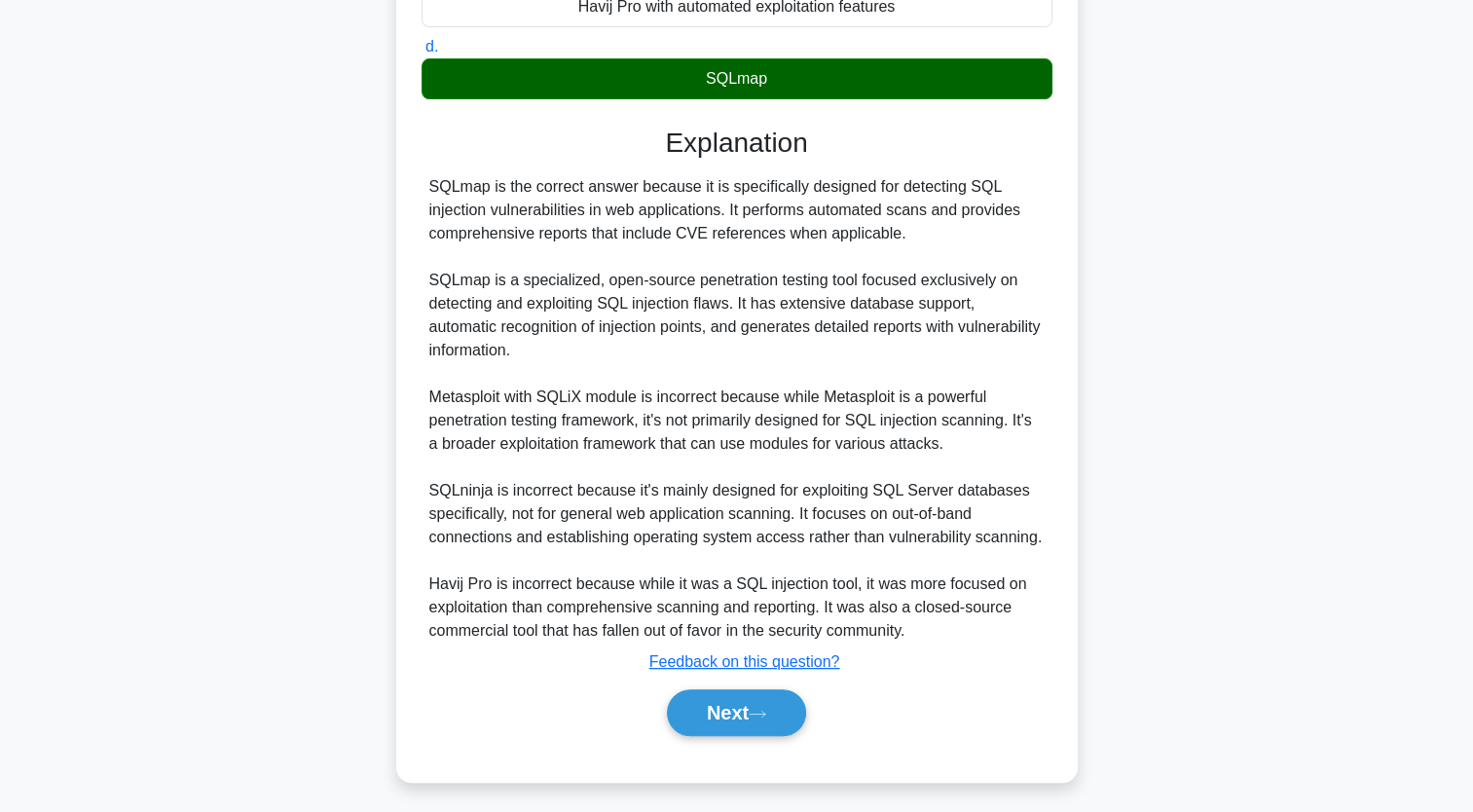 scroll, scrollTop: 240, scrollLeft: 0, axis: vertical 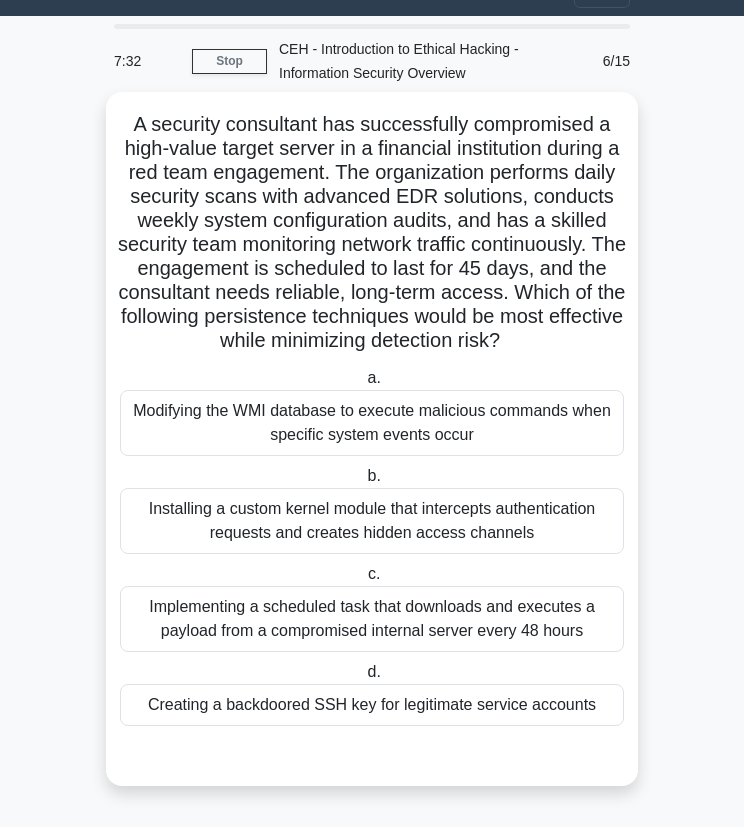 click on "Creating a backdoored SSH key for legitimate service accounts" at bounding box center (372, 705) 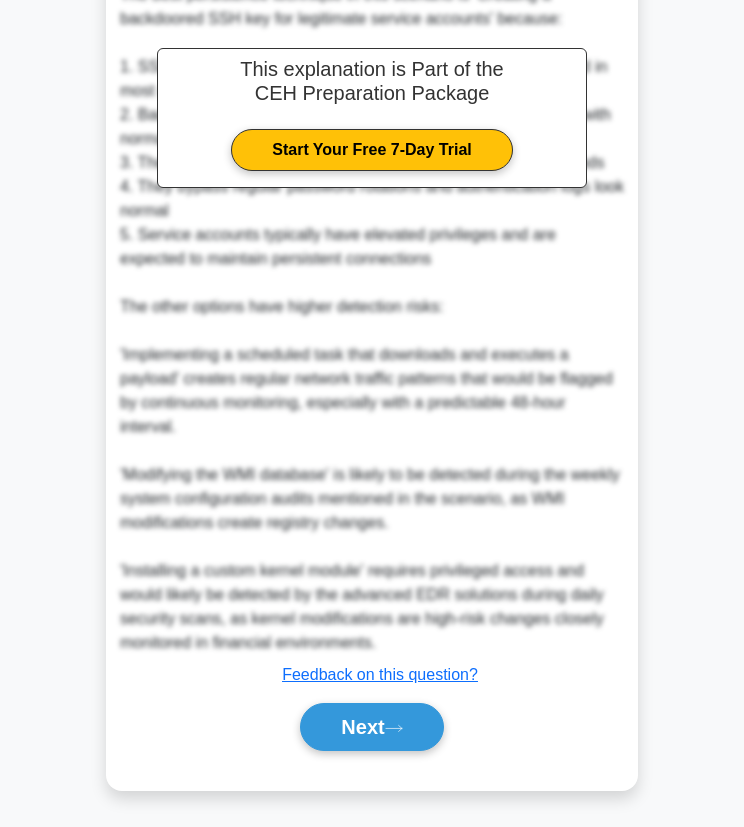 scroll, scrollTop: 860, scrollLeft: 0, axis: vertical 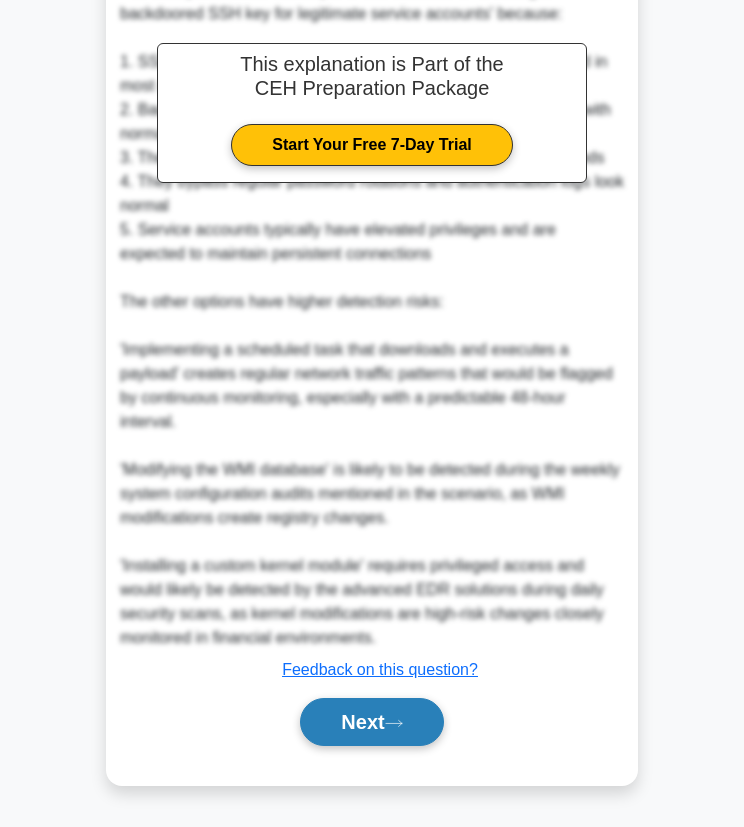 click on "Next" at bounding box center [371, 722] 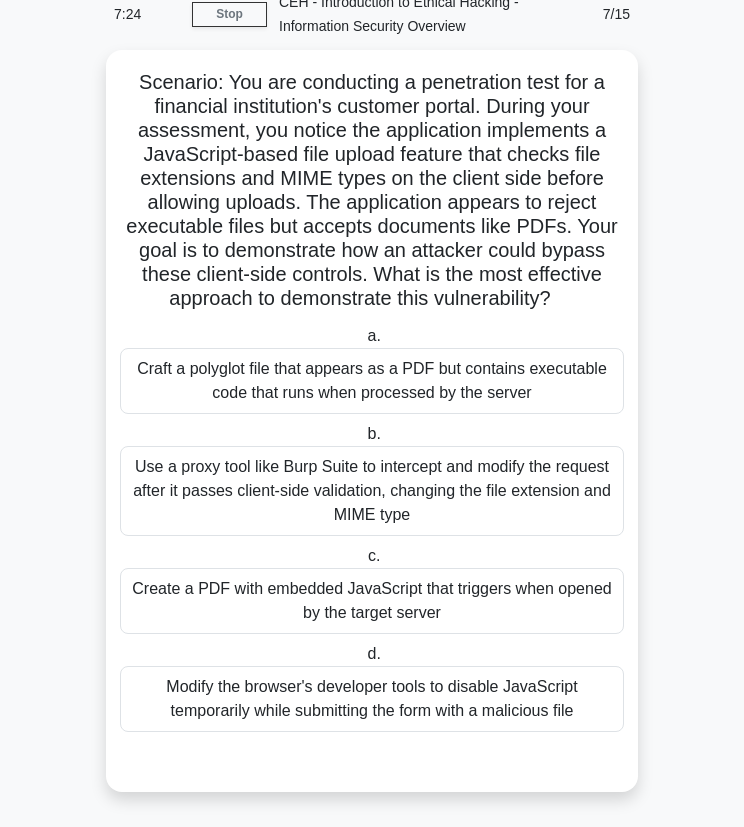 scroll, scrollTop: 0, scrollLeft: 0, axis: both 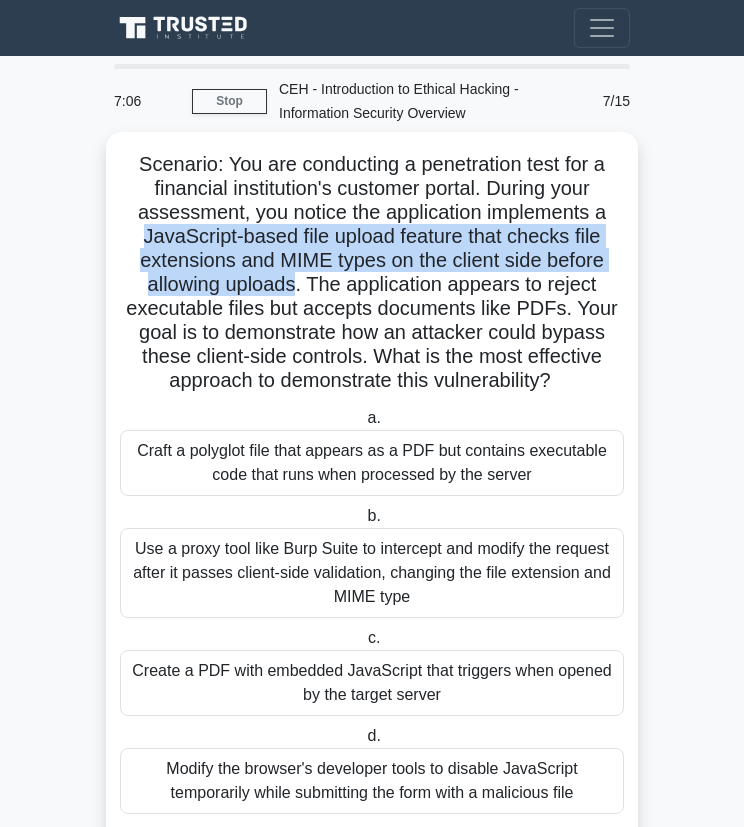 drag, startPoint x: 140, startPoint y: 237, endPoint x: 293, endPoint y: 273, distance: 157.17824 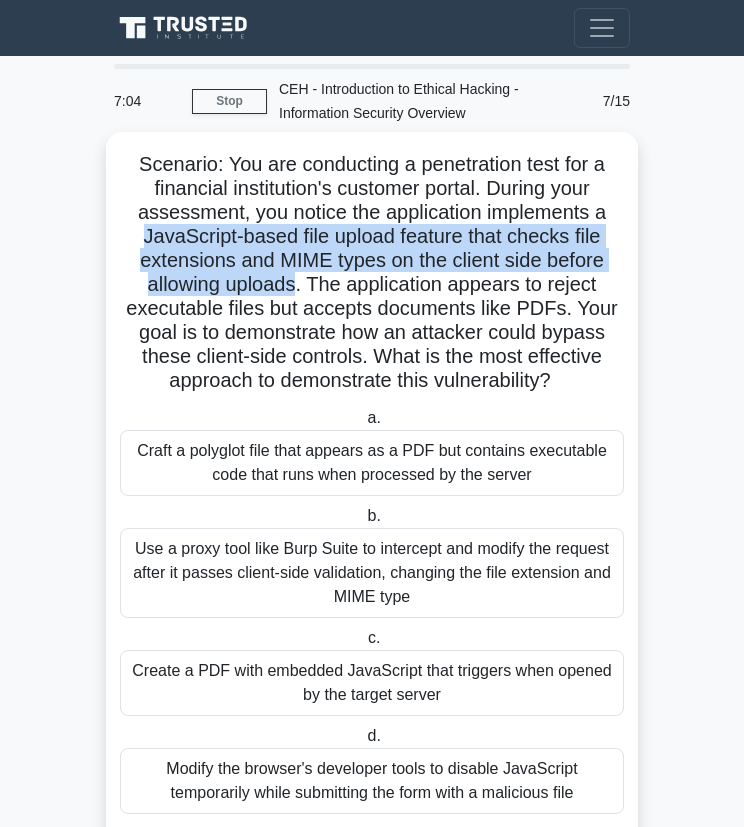 copy on "JavaScript-based file upload feature that checks file extensions and MIME types on the client side before allowing uploads" 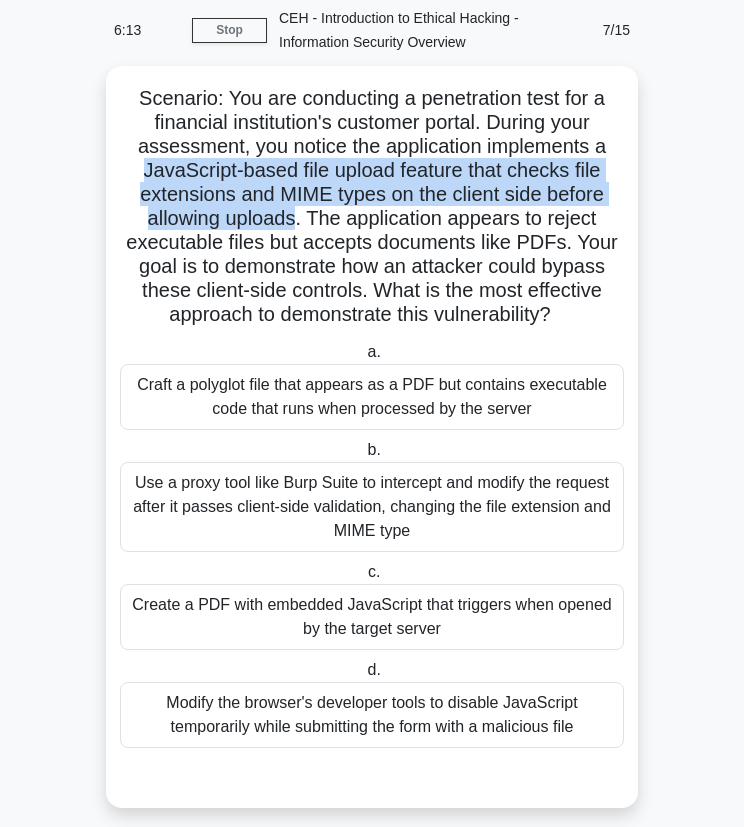 scroll, scrollTop: 87, scrollLeft: 0, axis: vertical 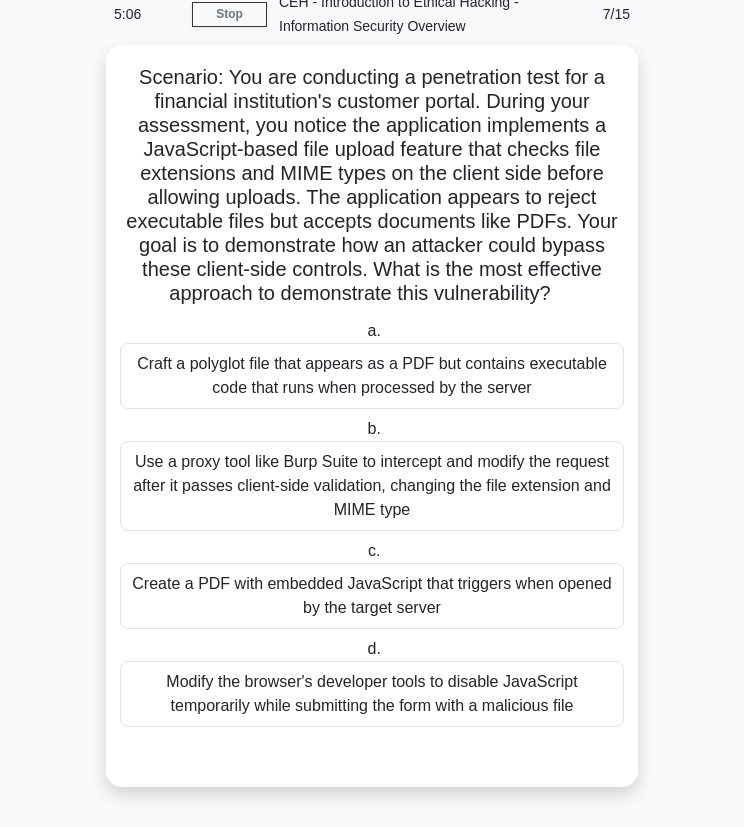 click on "Scenario: You are conducting a penetration test for a financial institution's customer portal. During your assessment, you notice the application implements a JavaScript-based file upload feature that checks file extensions and MIME types on the client side before allowing uploads. The application appears to reject executable files but accepts documents like PDFs. Your goal is to demonstrate how an attacker could bypass these client-side controls. What is the most effective approach to demonstrate this vulnerability?
.spinner_0XTQ{transform-origin:center;animation:spinner_y6GP .75s linear infinite}@keyframes spinner_y6GP{100%{transform:rotate(360deg)}}" at bounding box center [372, 186] 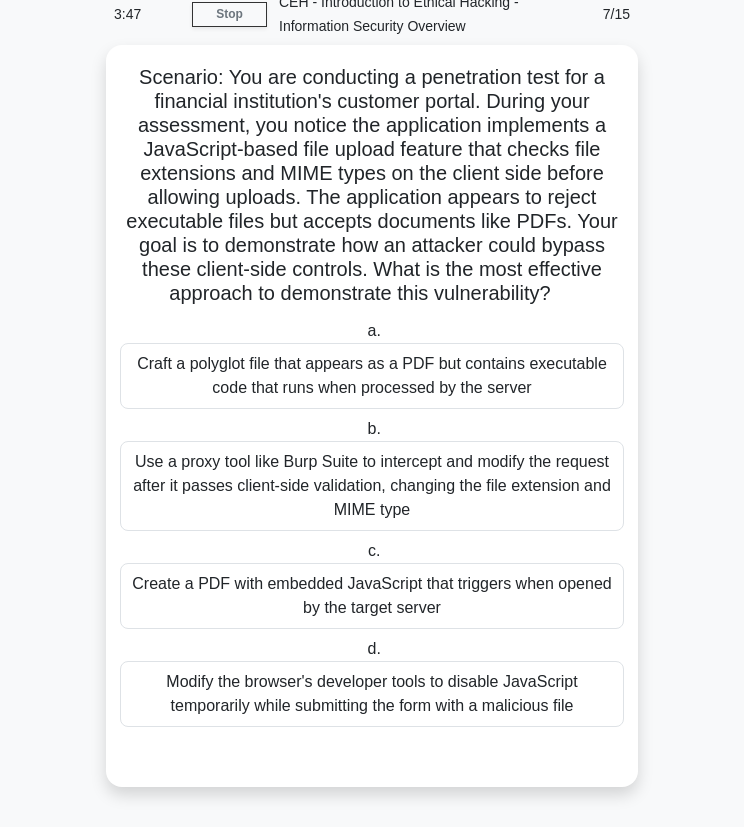 click on "Modify the browser's developer tools to disable JavaScript temporarily while submitting the form with a malicious file" at bounding box center [372, 694] 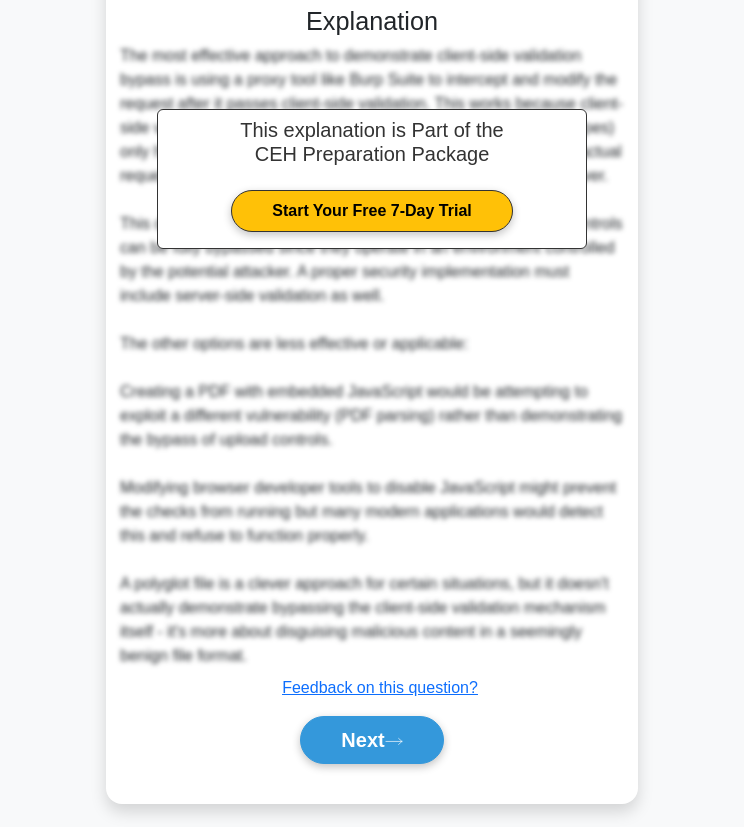 scroll, scrollTop: 838, scrollLeft: 0, axis: vertical 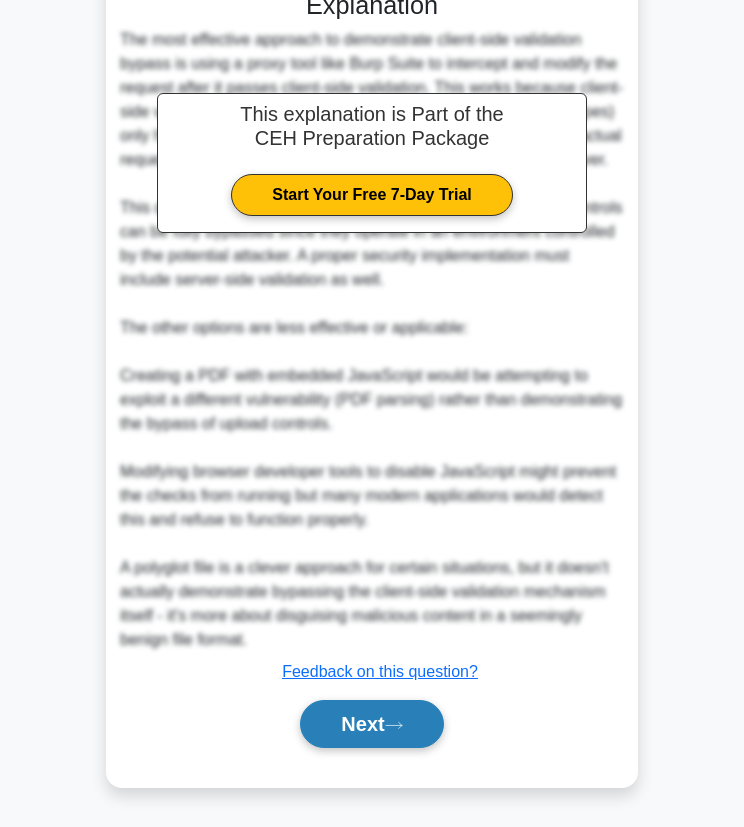 click on "Next" at bounding box center [371, 724] 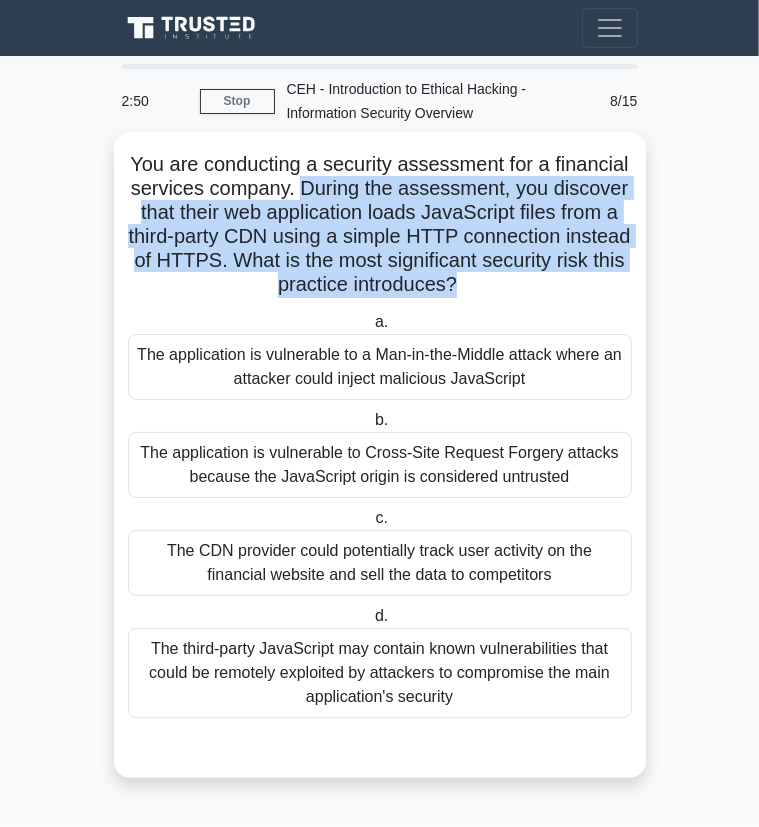 drag, startPoint x: 299, startPoint y: 190, endPoint x: 496, endPoint y: 279, distance: 216.17123 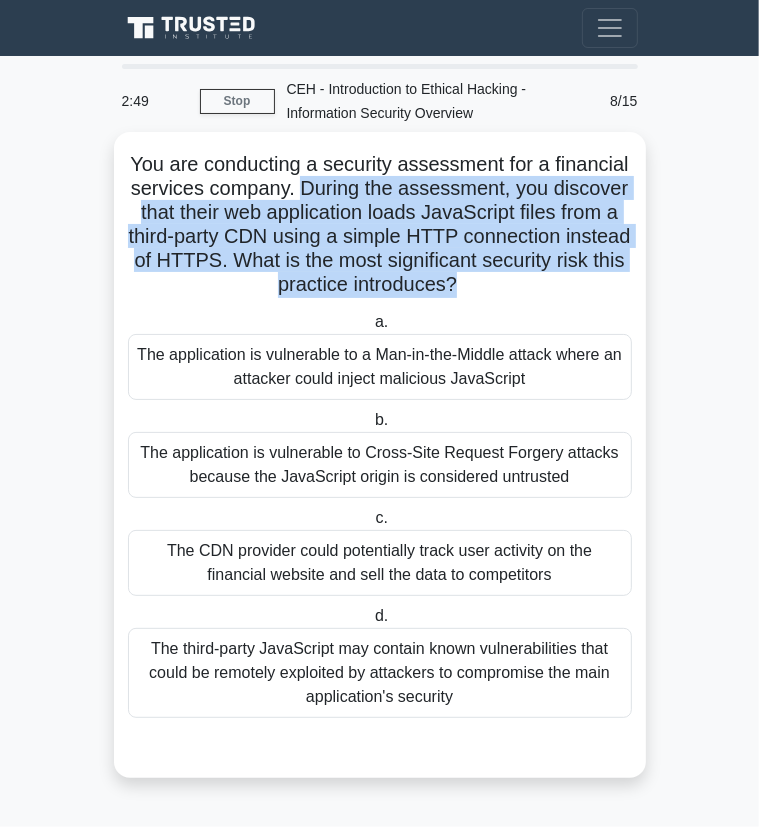 copy on "During the assessment, you discover that their web application loads JavaScript files from a third-party CDN using a simple HTTP connection instead of HTTPS. What is the most significant security risk this practice introduces?" 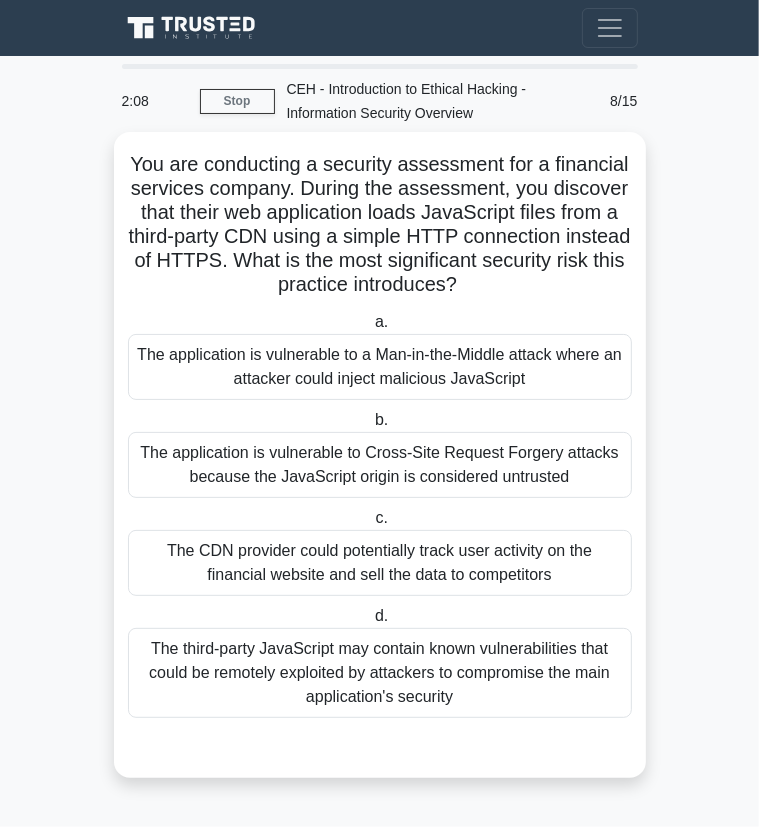 click on "The application is vulnerable to a Man-in-the-Middle attack where an attacker could inject malicious JavaScript" at bounding box center (380, 367) 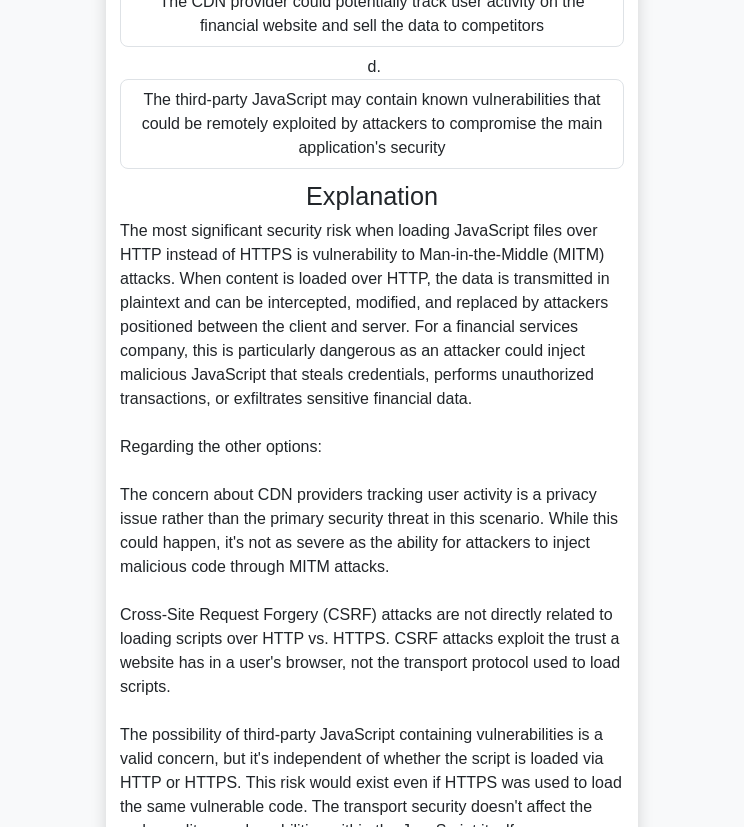 scroll, scrollTop: 558, scrollLeft: 0, axis: vertical 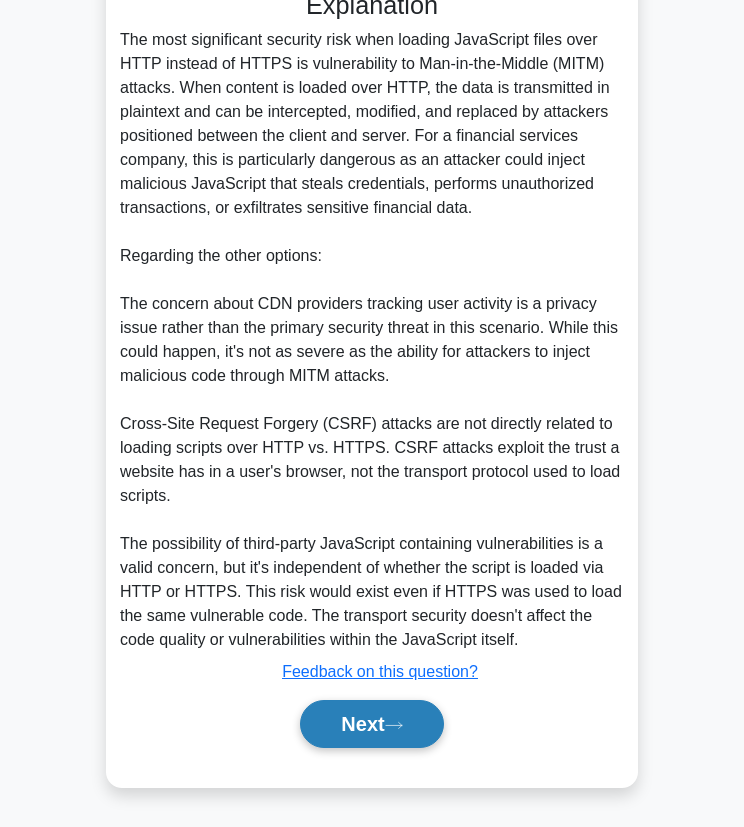 click on "Next" at bounding box center (371, 724) 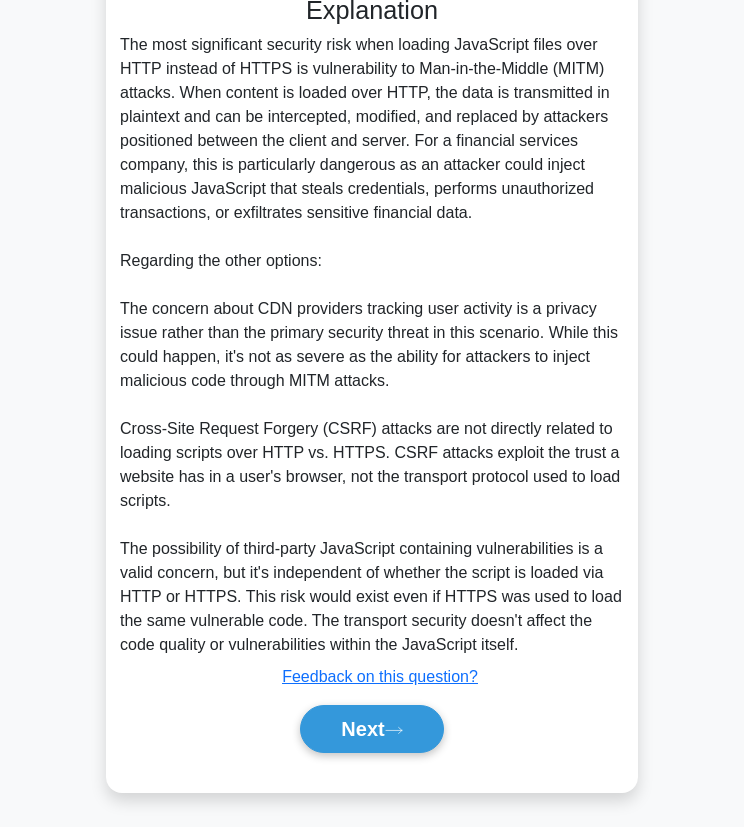 scroll, scrollTop: 0, scrollLeft: 0, axis: both 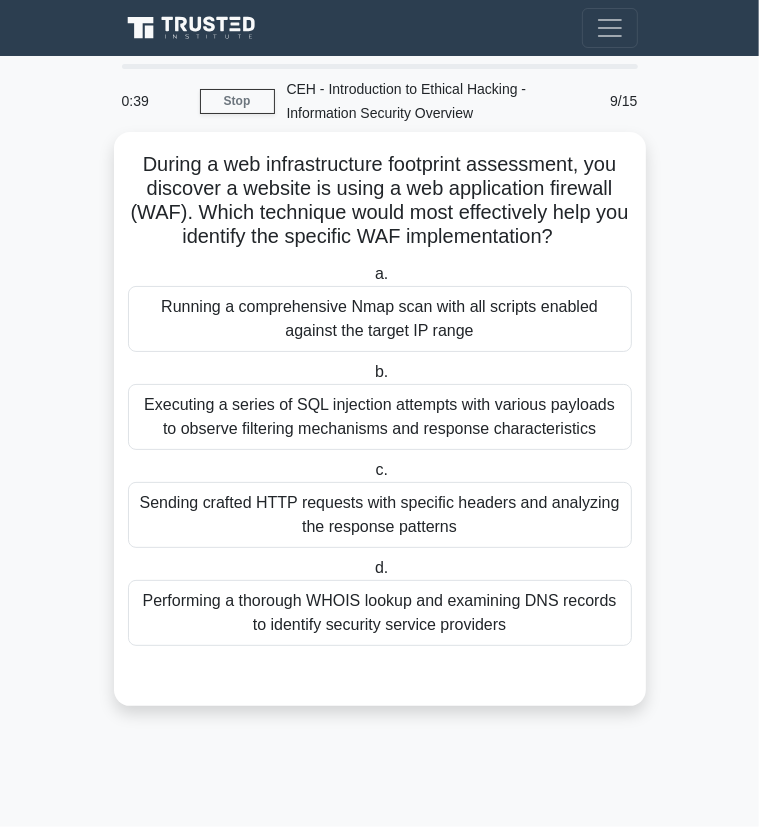 click on "Sending crafted HTTP requests with specific headers and analyzing the response patterns" at bounding box center (380, 515) 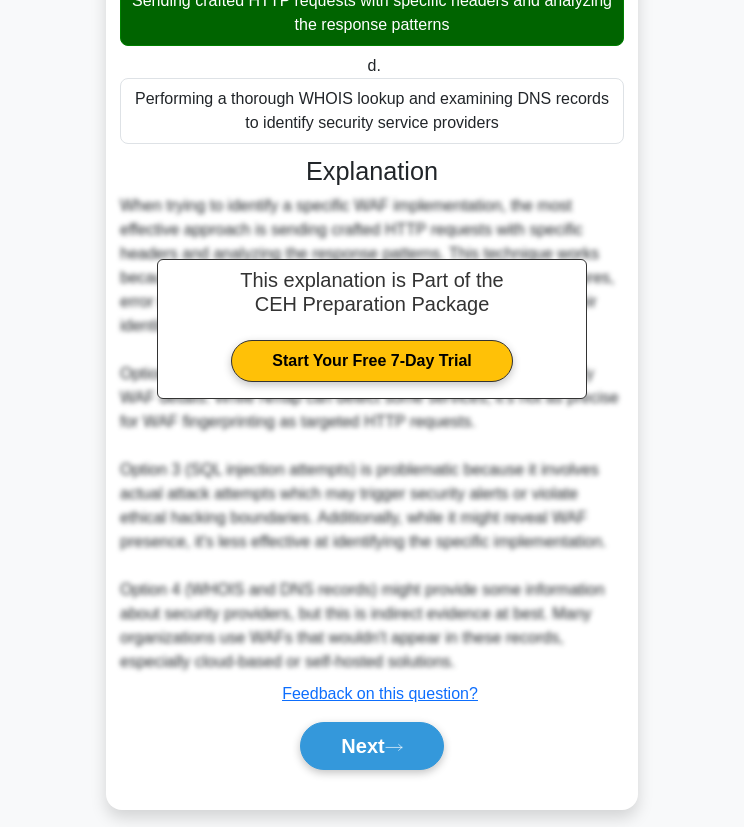 scroll, scrollTop: 524, scrollLeft: 0, axis: vertical 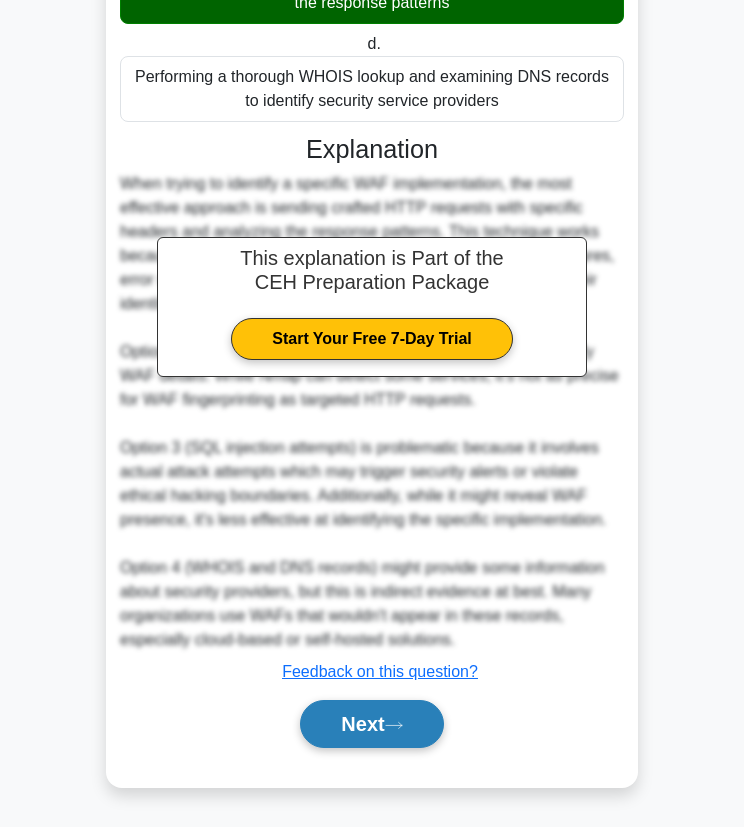 click on "Next" at bounding box center [371, 724] 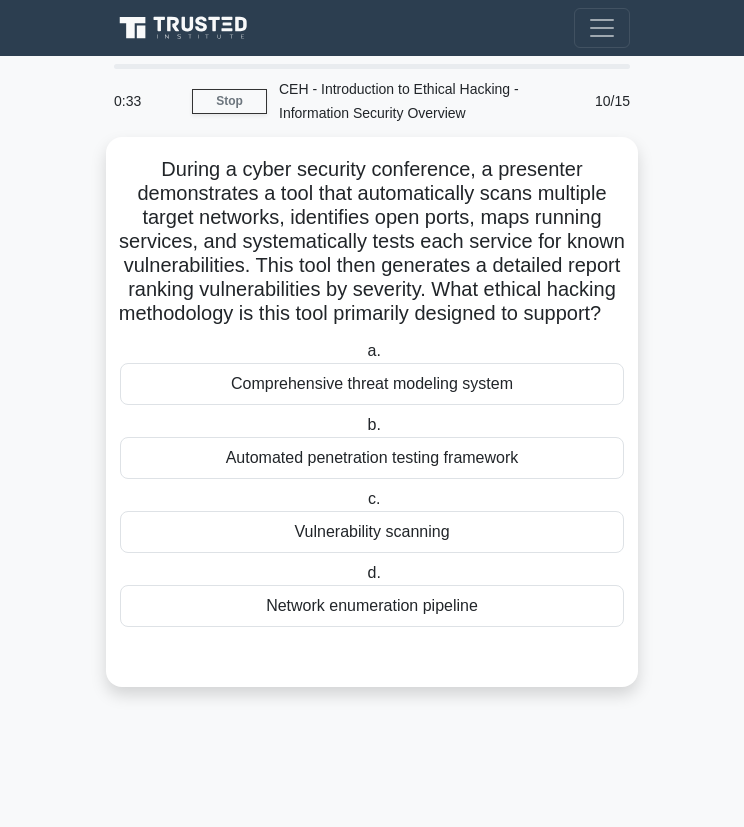 scroll, scrollTop: 0, scrollLeft: 0, axis: both 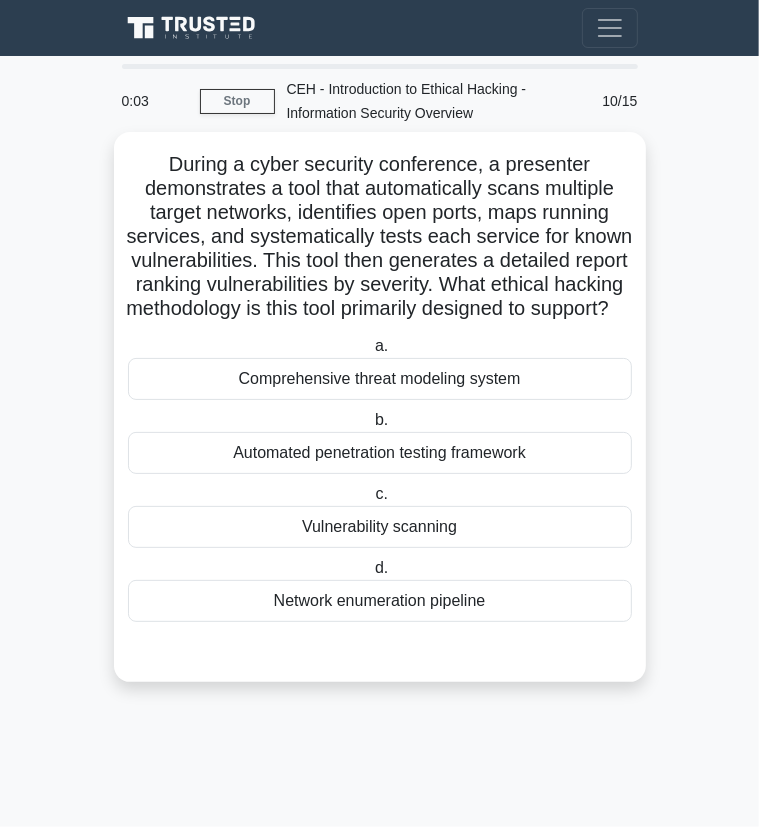 click on "Vulnerability scanning" at bounding box center (380, 527) 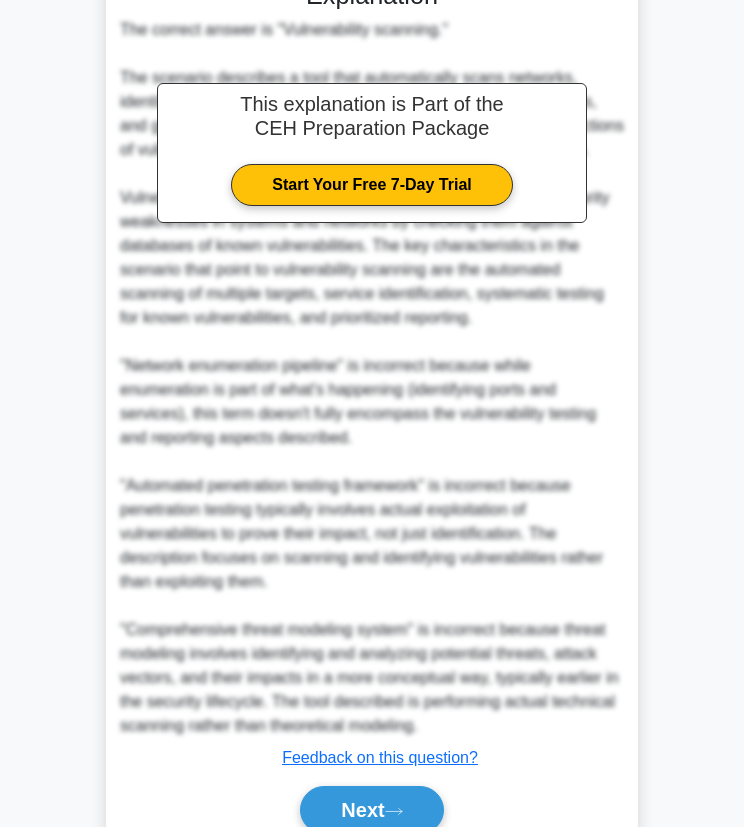 scroll, scrollTop: 764, scrollLeft: 0, axis: vertical 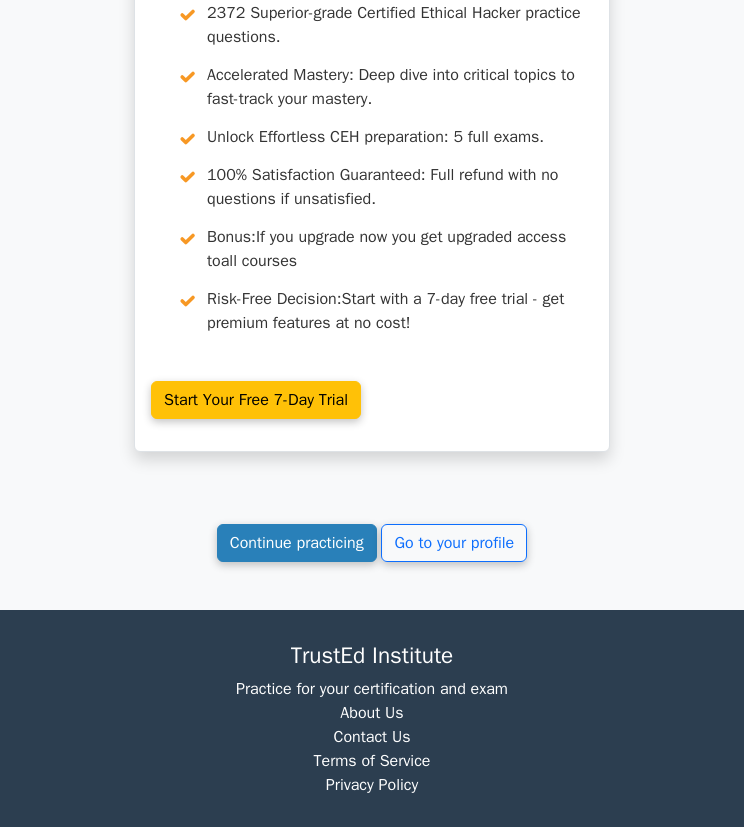 click on "Continue practicing" at bounding box center (297, 543) 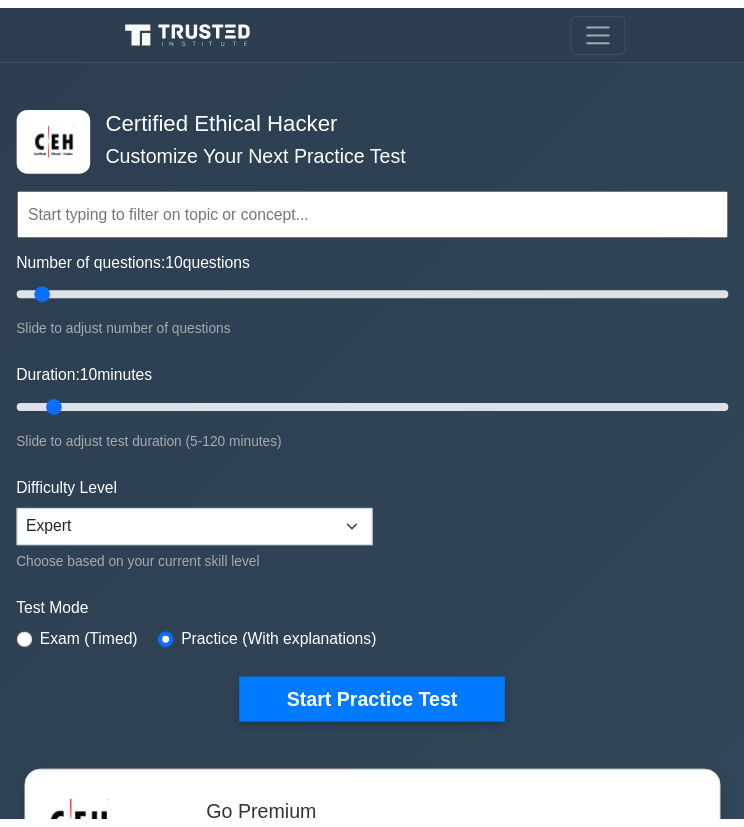 scroll, scrollTop: 0, scrollLeft: 0, axis: both 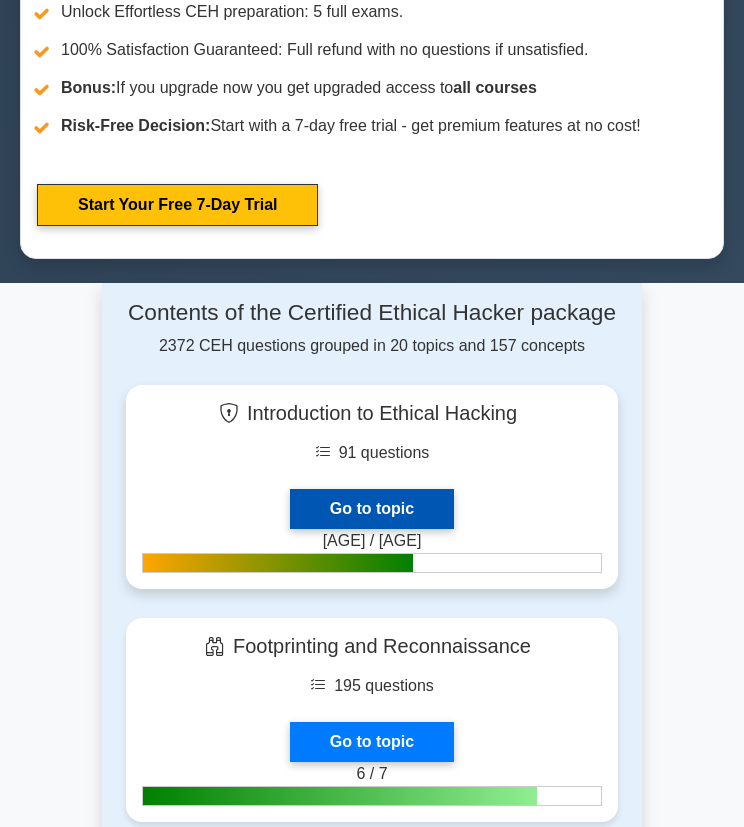 click on "Go to topic" at bounding box center [372, 509] 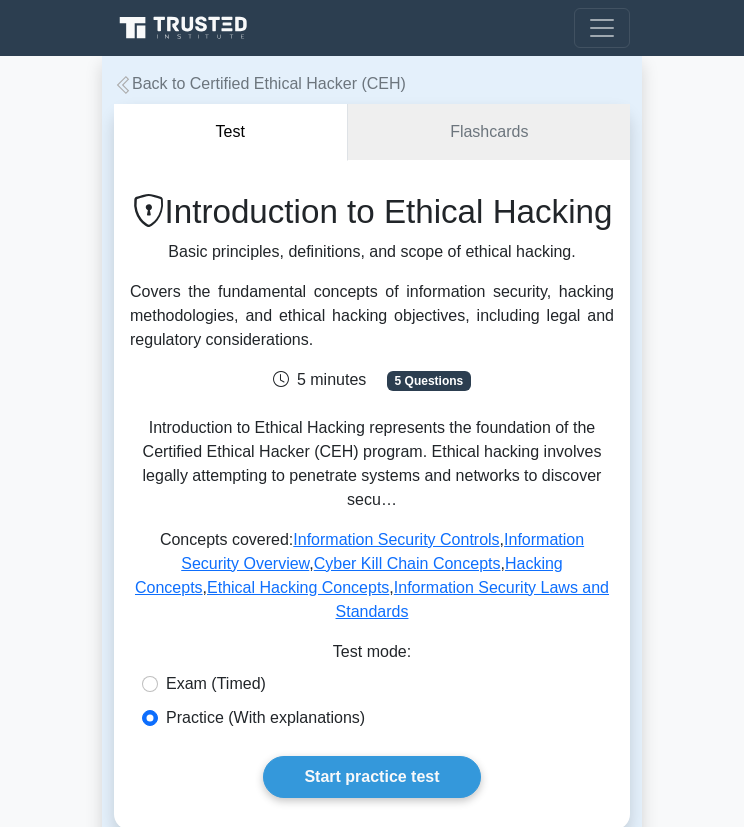 scroll, scrollTop: 0, scrollLeft: 0, axis: both 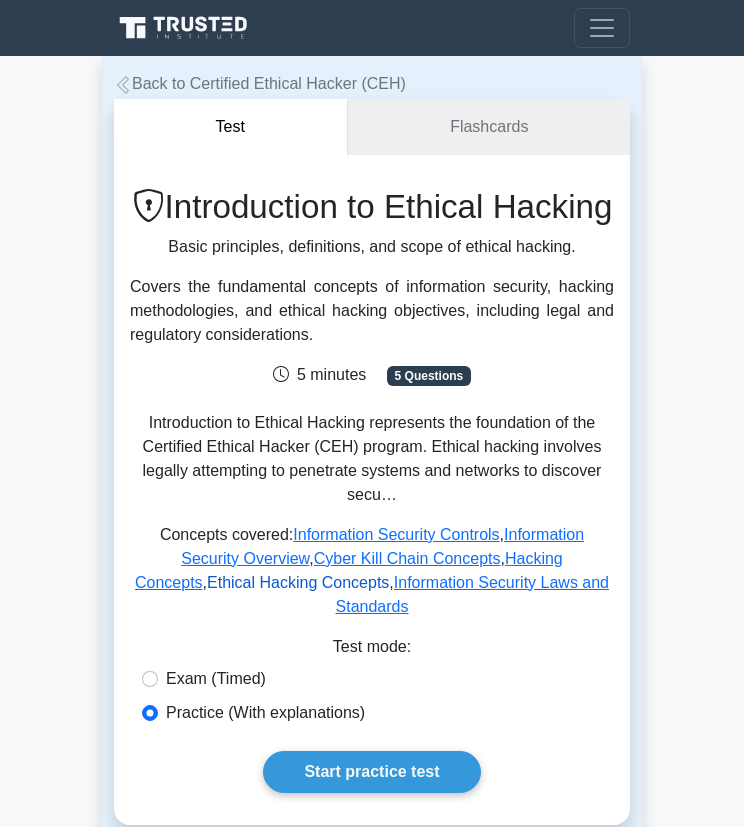 click on "Ethical Hacking Concepts" at bounding box center [298, 582] 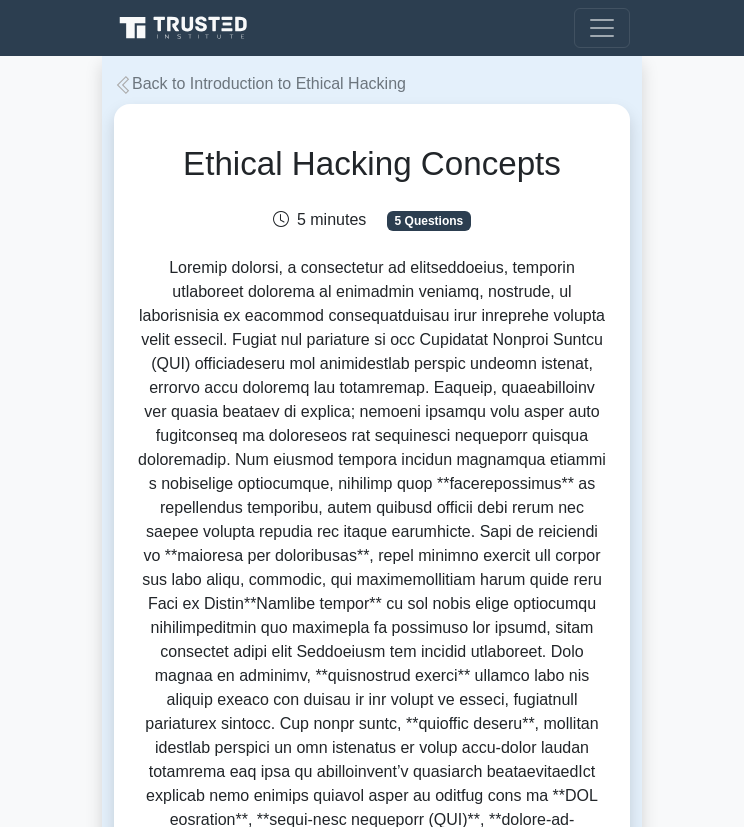 scroll, scrollTop: 0, scrollLeft: 0, axis: both 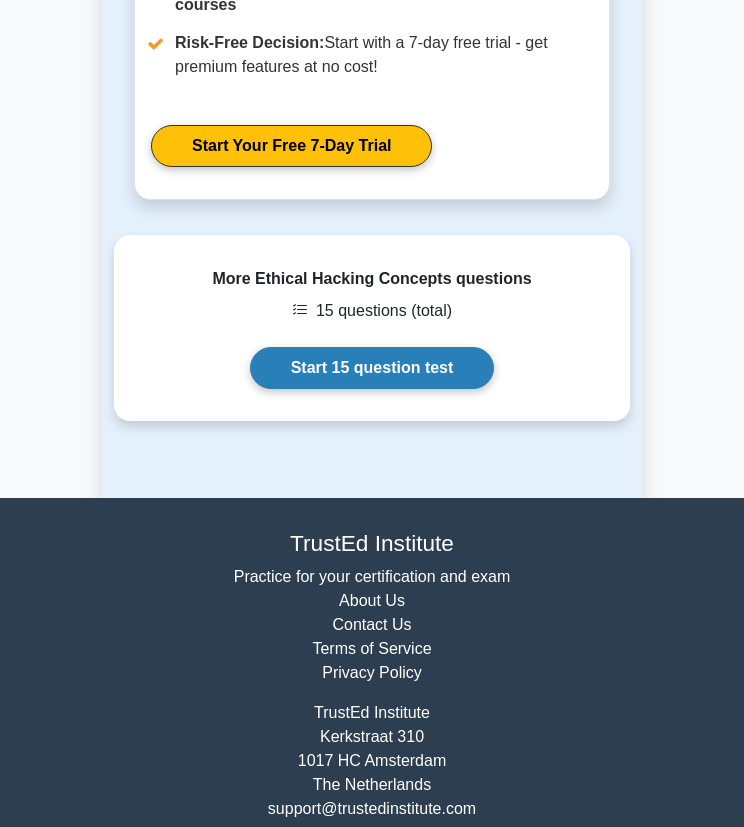click on "Start 15 question test" at bounding box center (372, 368) 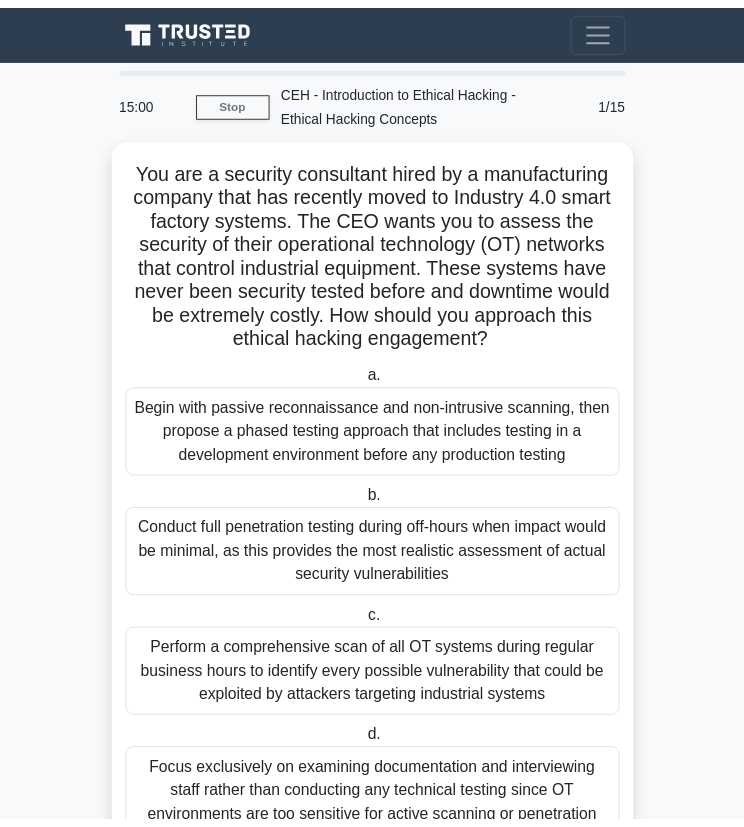 scroll, scrollTop: 0, scrollLeft: 0, axis: both 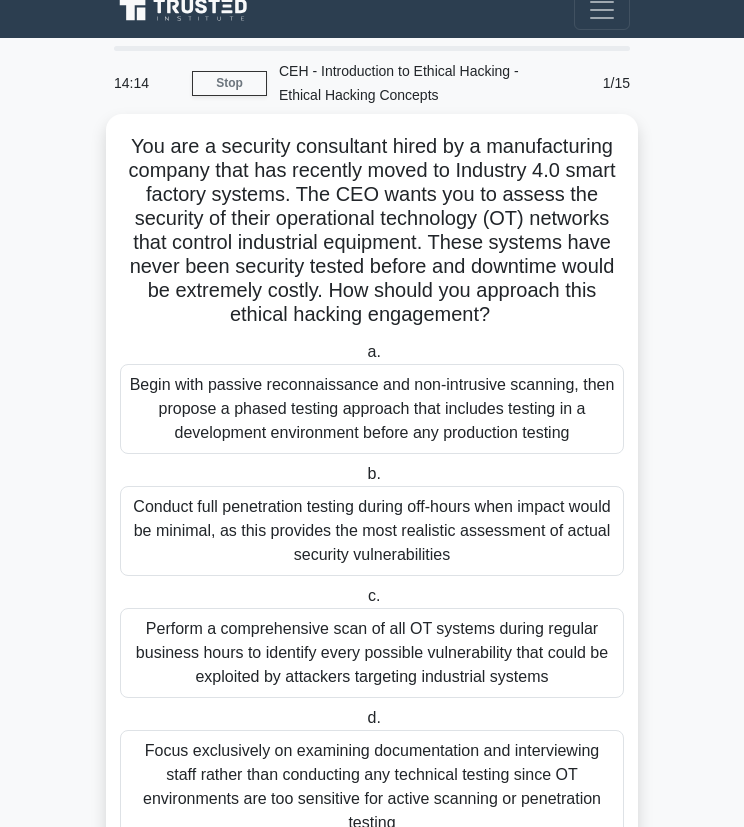 click on "Begin with passive reconnaissance and non-intrusive scanning, then propose a phased testing approach that includes testing in a development environment before any production testing" at bounding box center (372, 409) 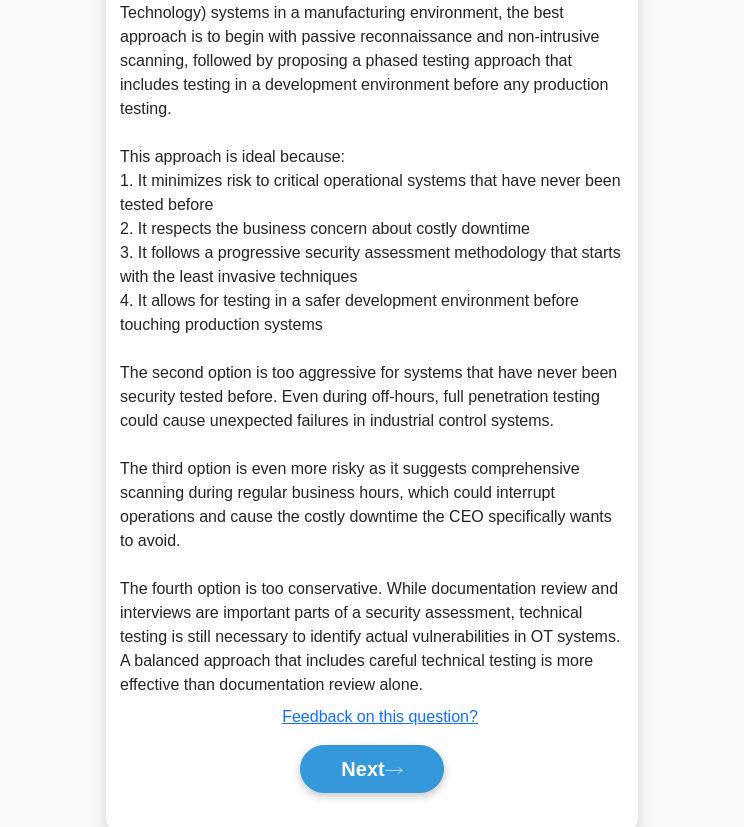 scroll, scrollTop: 980, scrollLeft: 0, axis: vertical 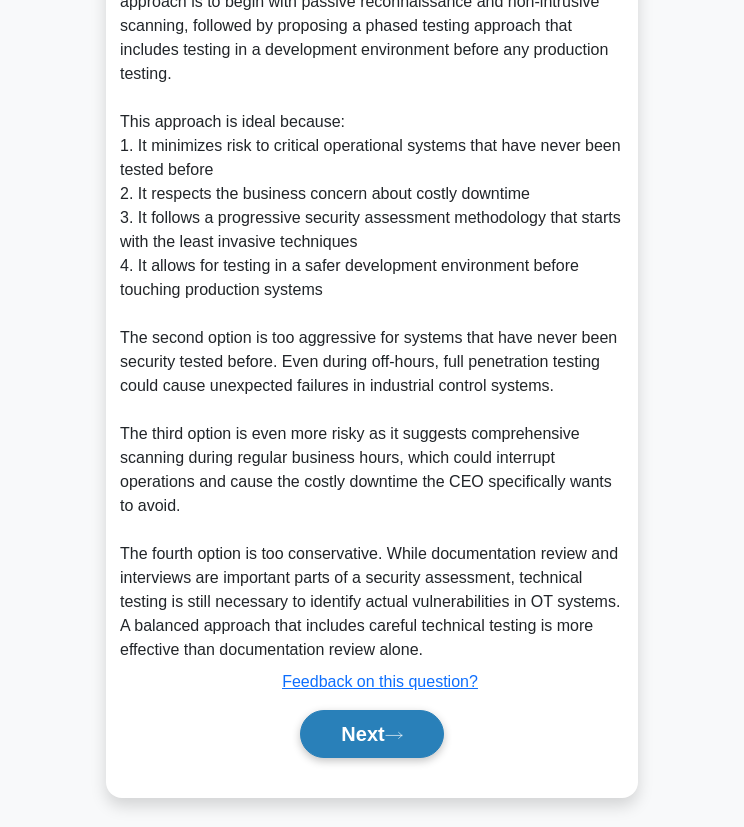 click on "Next" at bounding box center (371, 734) 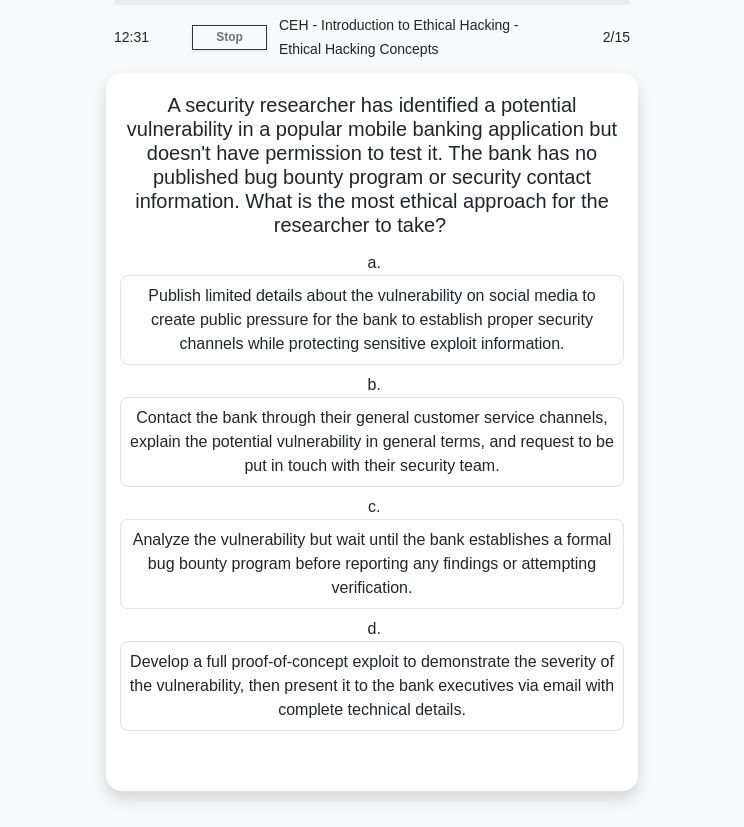 scroll, scrollTop: 63, scrollLeft: 0, axis: vertical 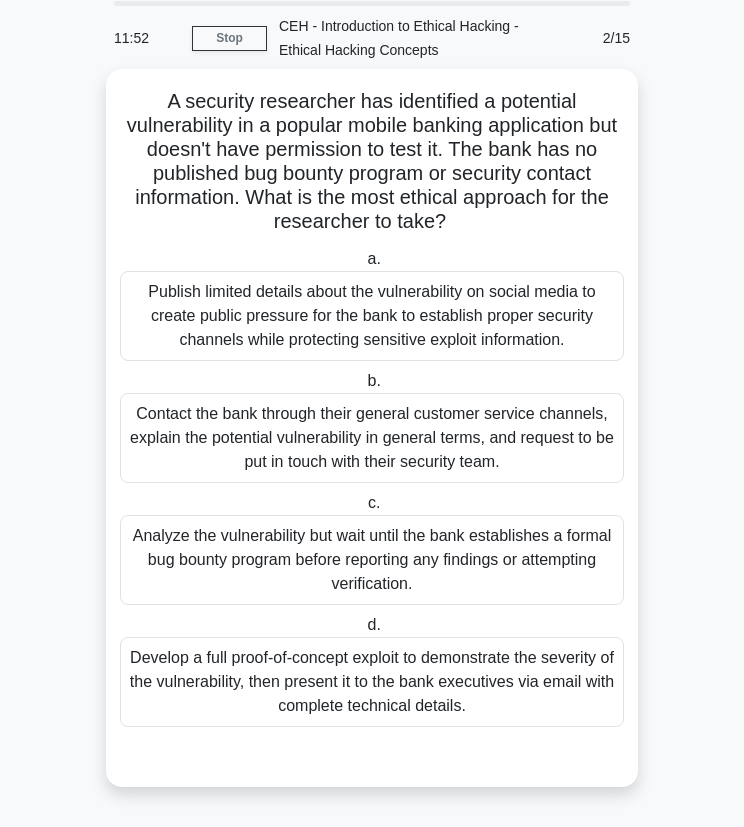 click on "Contact the bank through their general customer service channels, explain the potential vulnerability in general terms, and request to be put in touch with their security team." at bounding box center [372, 438] 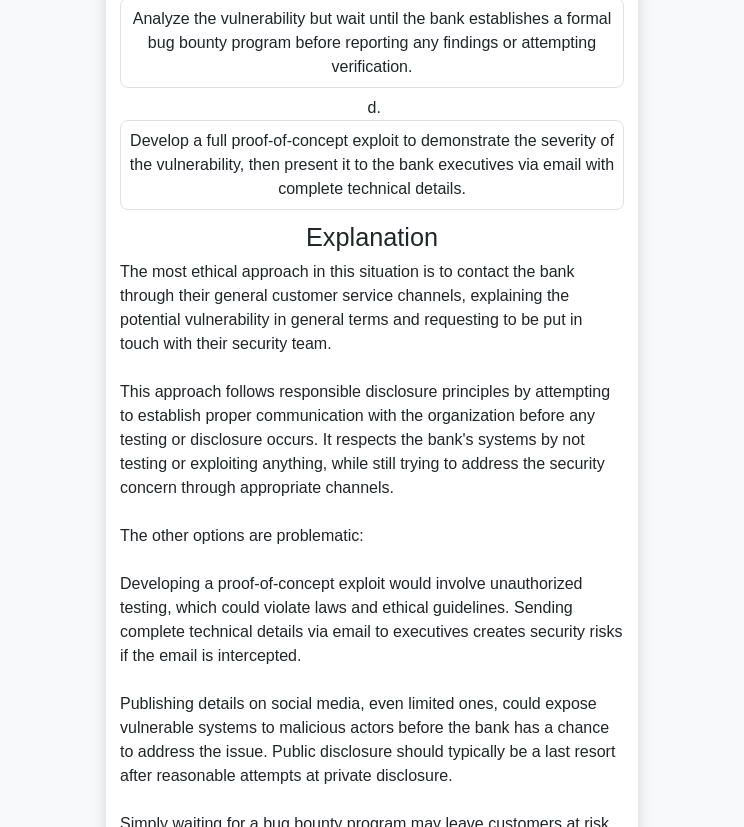 scroll, scrollTop: 625, scrollLeft: 0, axis: vertical 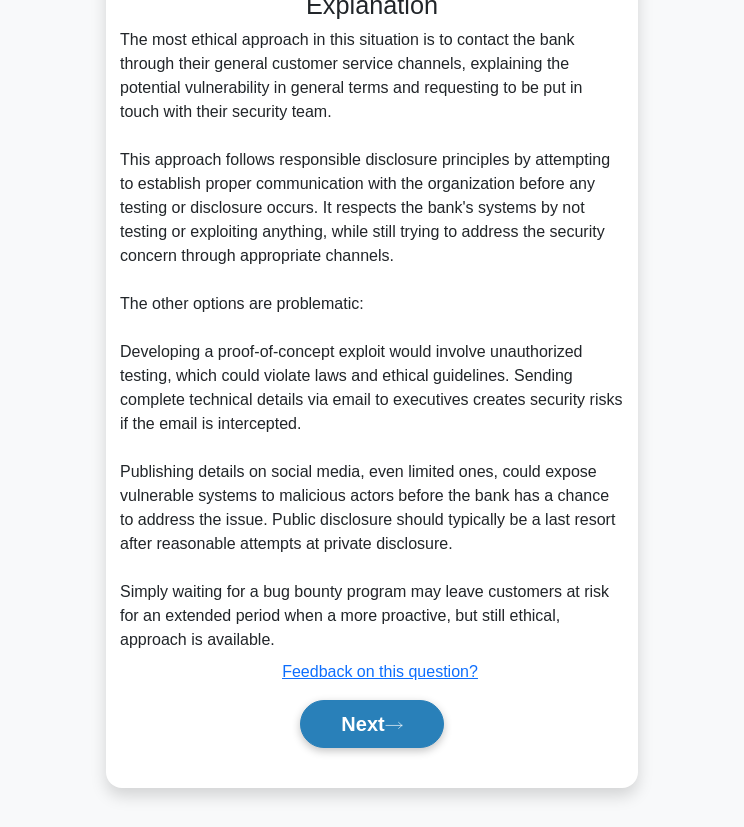 click on "Next" at bounding box center [371, 724] 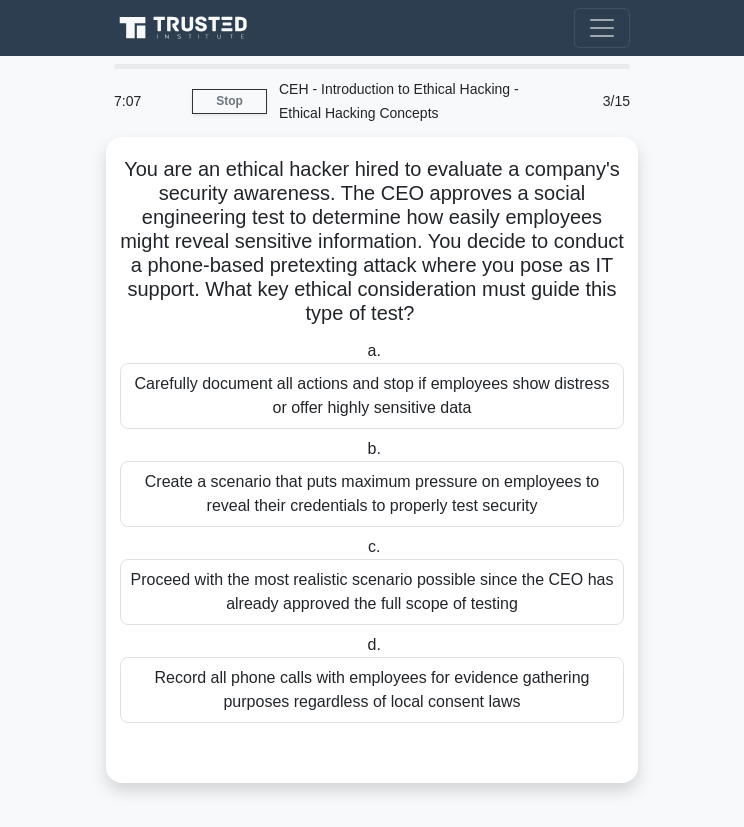 scroll, scrollTop: 0, scrollLeft: 0, axis: both 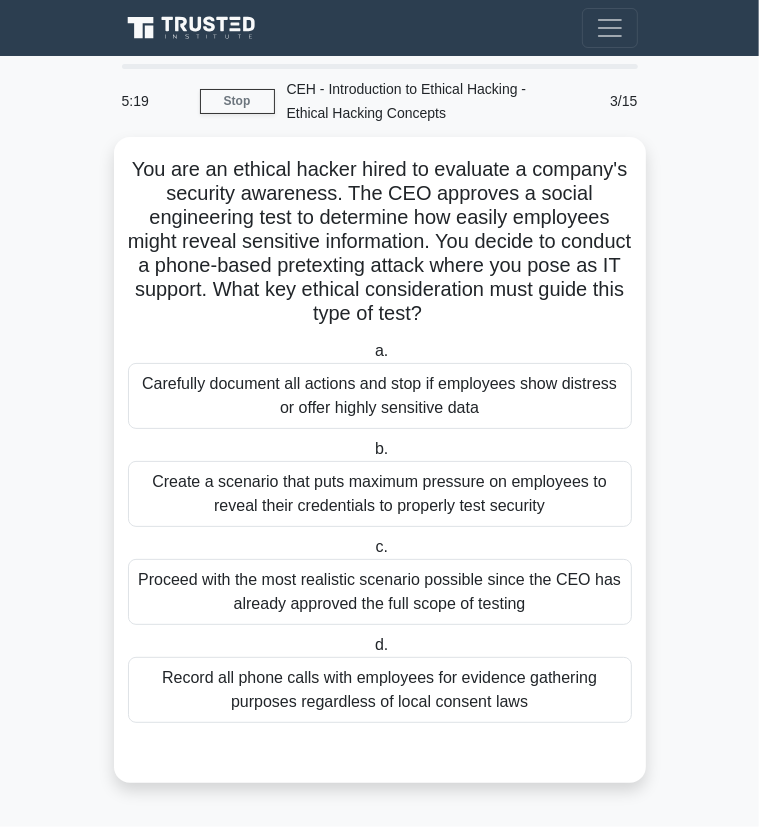 click on "5:19
Stop
CEH  - Introduction to Ethical Hacking  - Ethical Hacking Concepts
Intermediate
3/15
You are an ethical hacker hired to evaluate a company's security awareness. The CEO approves a social engineering test to determine how easily employees might reveal sensitive information. You decide to conduct a phone-based pretexting attack where you pose as IT support. What key ethical consideration must guide this type of test?
.spinner_0XTQ{transform-origin:center;animation:spinner_y6GP .75s linear infinite}@keyframes spinner_y6GP{100%{transform:rotate(360deg)}}
a. b. c. d." at bounding box center (379, 441) 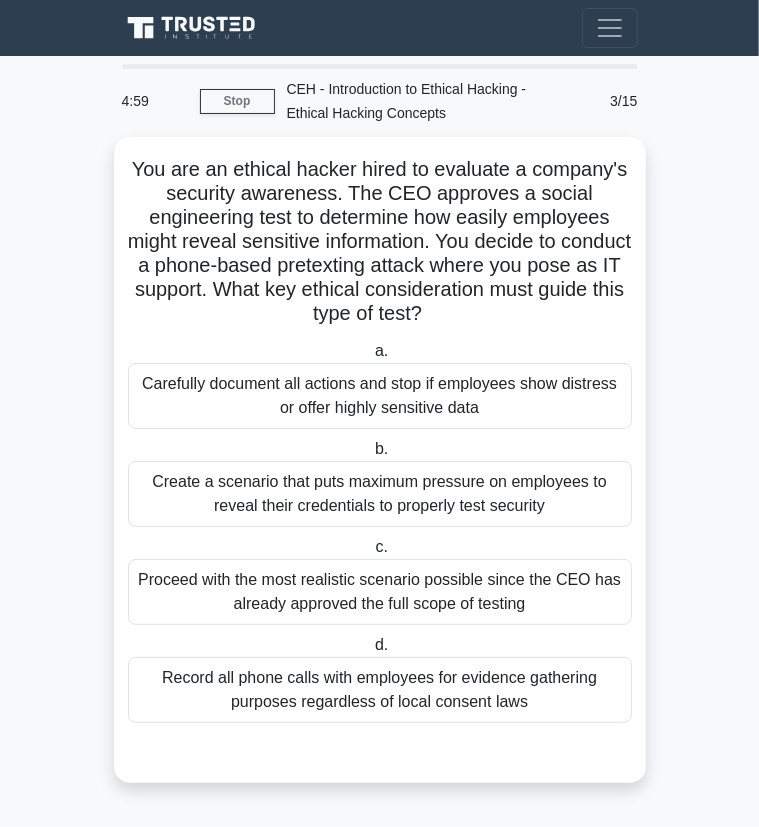 click on "4:59
Stop
CEH  - Introduction to Ethical Hacking  - Ethical Hacking Concepts
Intermediate
3/15
You are an ethical hacker hired to evaluate a company's security awareness. The CEO approves a social engineering test to determine how easily employees might reveal sensitive information. You decide to conduct a phone-based pretexting attack where you pose as IT support. What key ethical consideration must guide this type of test?
.spinner_0XTQ{transform-origin:center;animation:spinner_y6GP .75s linear infinite}@keyframes spinner_y6GP{100%{transform:rotate(360deg)}}
a. b. c. d." at bounding box center [379, 441] 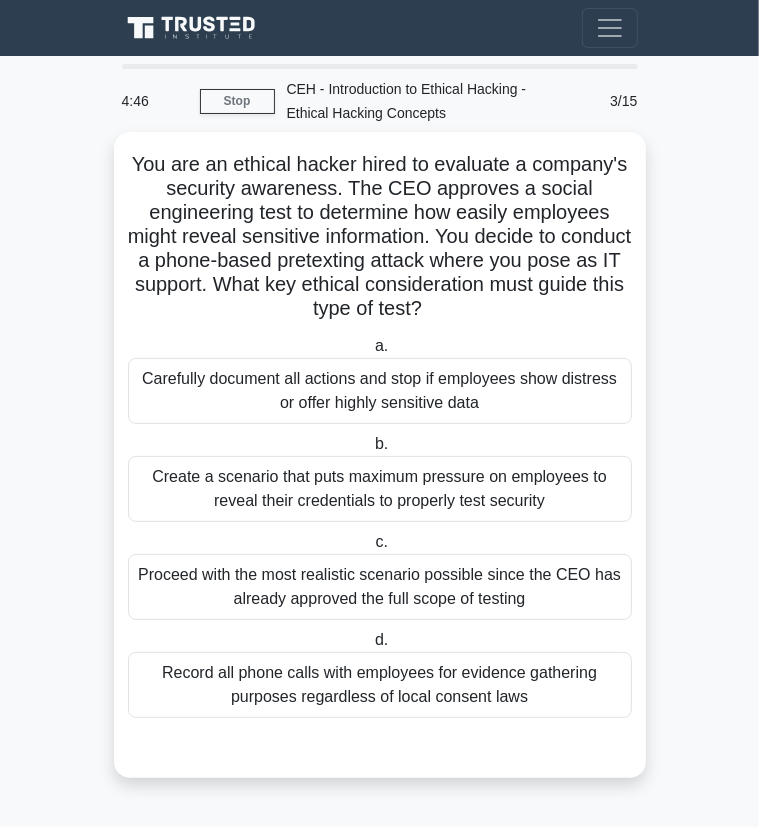 click on "Carefully document all actions and stop if employees show distress or offer highly sensitive data" at bounding box center [380, 391] 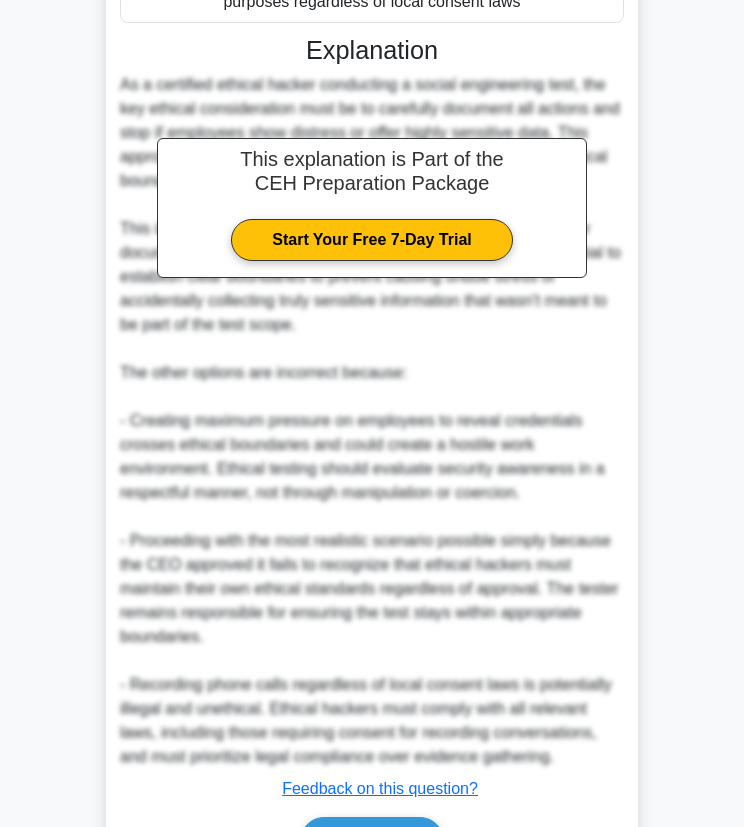 scroll, scrollTop: 812, scrollLeft: 0, axis: vertical 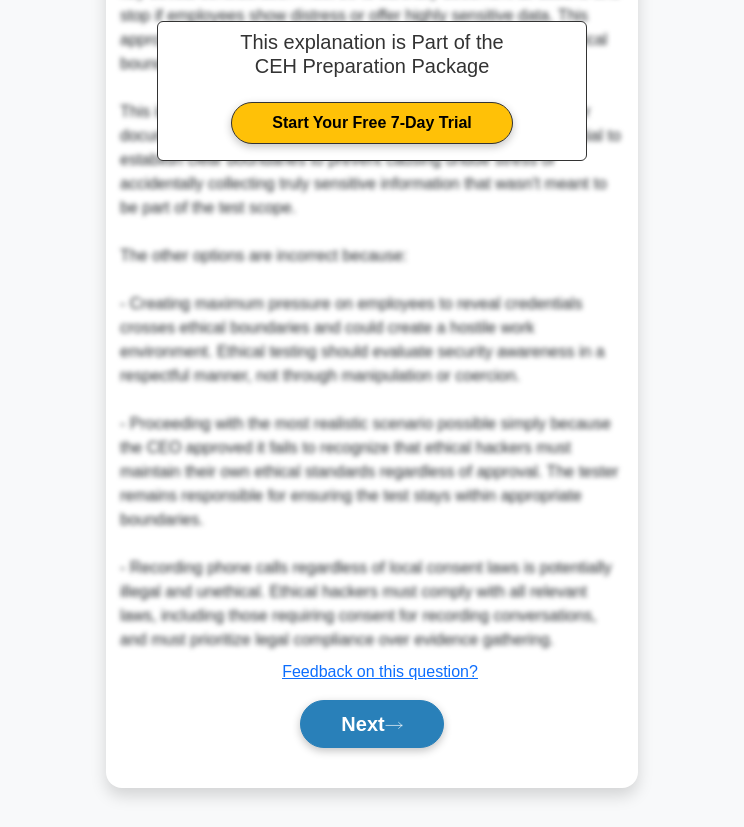 click on "Next" at bounding box center (371, 724) 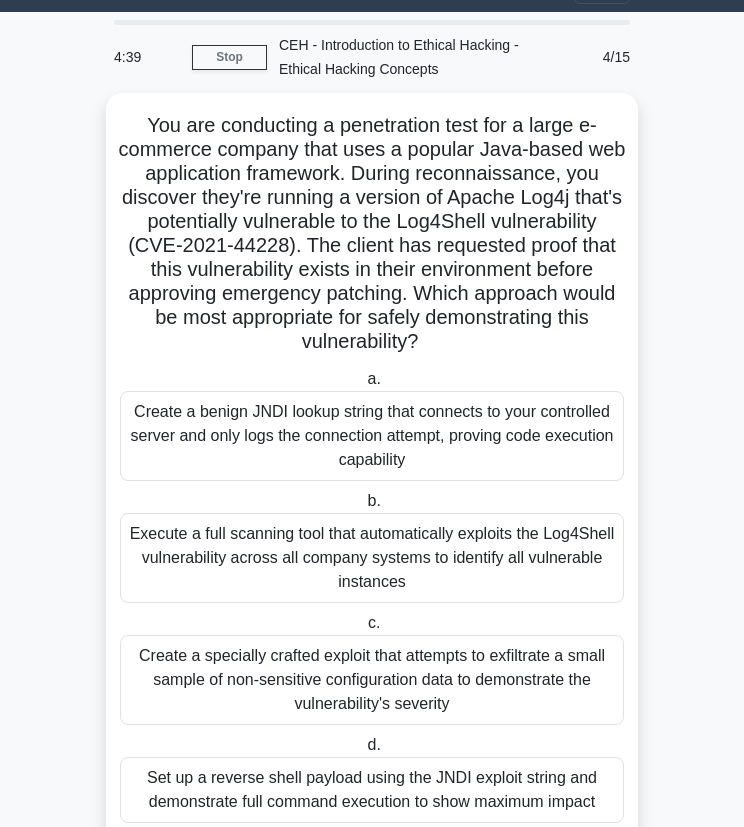 scroll, scrollTop: 0, scrollLeft: 0, axis: both 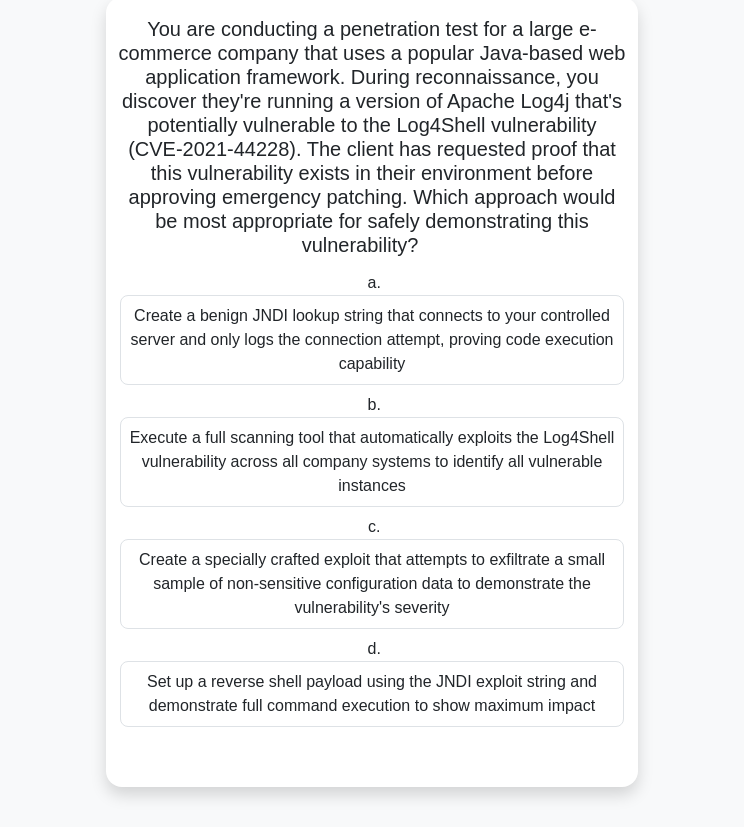 click on "Create a specially crafted exploit that attempts to exfiltrate a small sample of non-sensitive configuration data to demonstrate the vulnerability's severity" at bounding box center (372, 584) 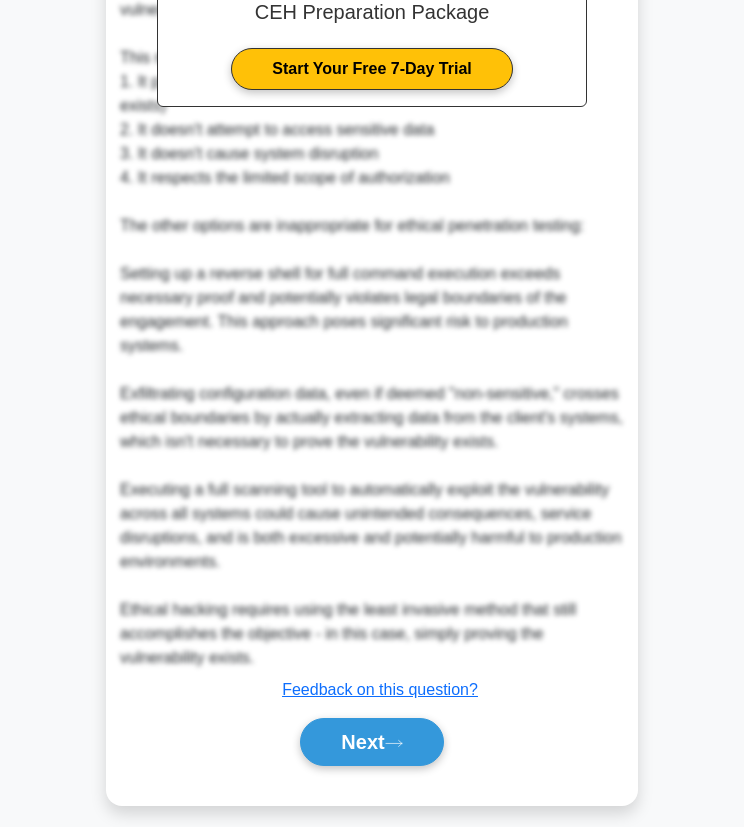 scroll, scrollTop: 1030, scrollLeft: 0, axis: vertical 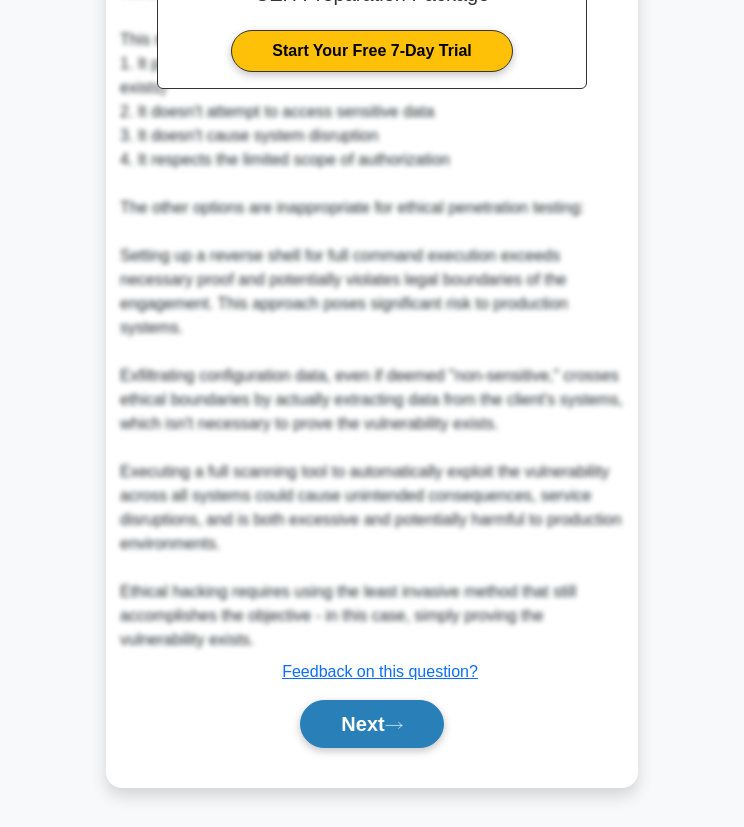 click on "Next" at bounding box center (371, 724) 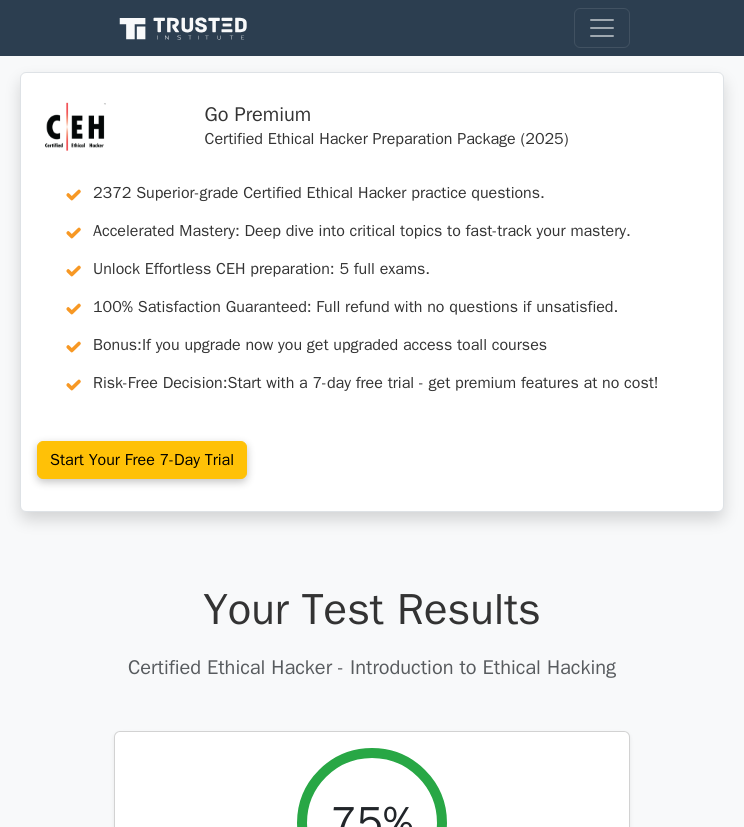 scroll, scrollTop: 0, scrollLeft: 0, axis: both 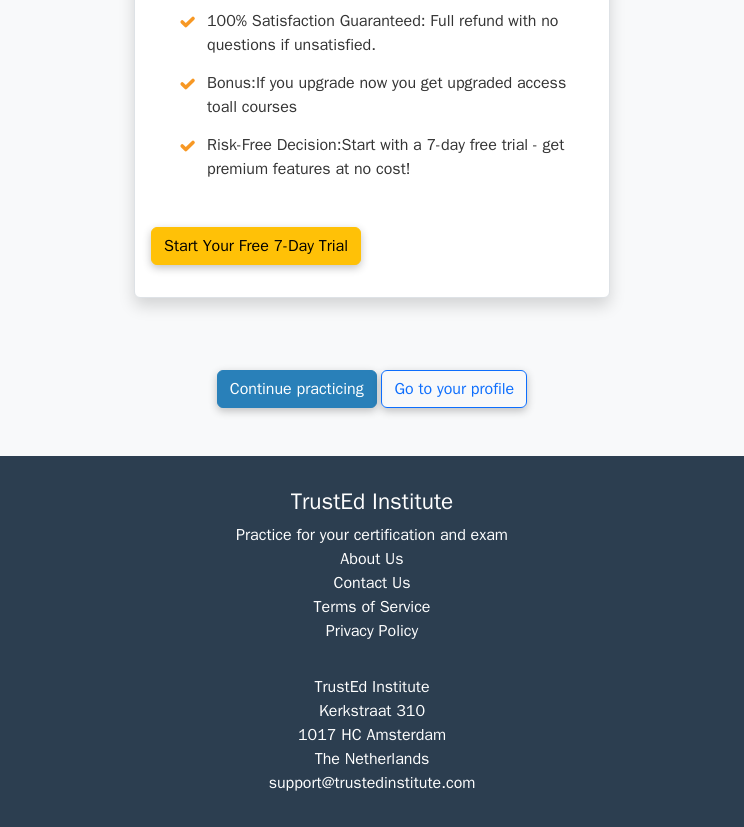 click on "Continue practicing" at bounding box center [297, 389] 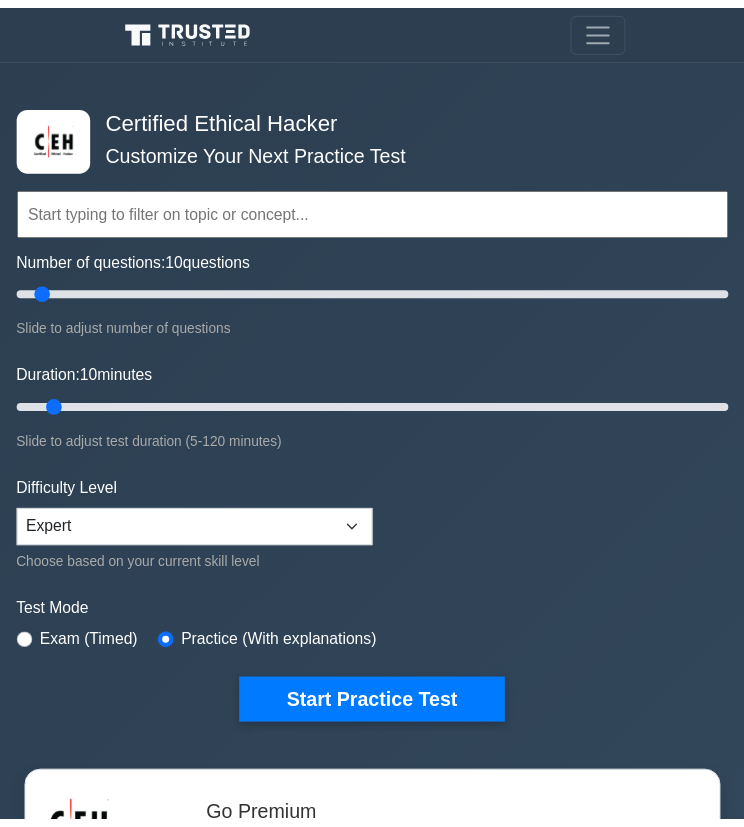 scroll, scrollTop: 0, scrollLeft: 0, axis: both 